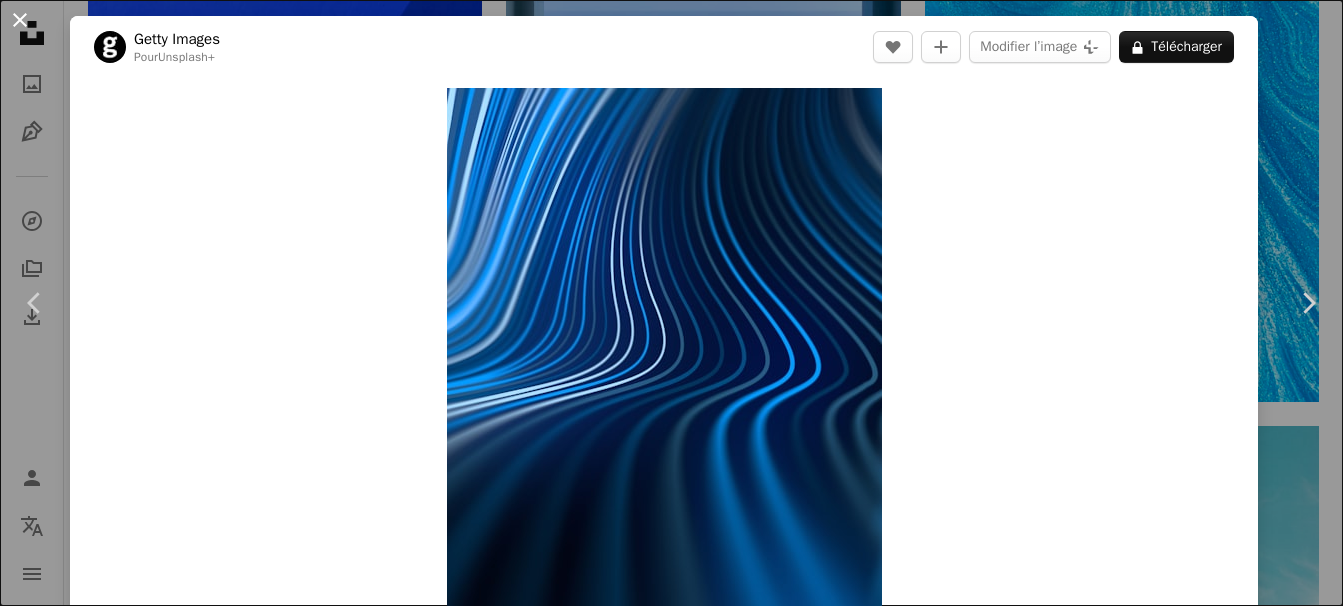 scroll, scrollTop: 3700, scrollLeft: 0, axis: vertical 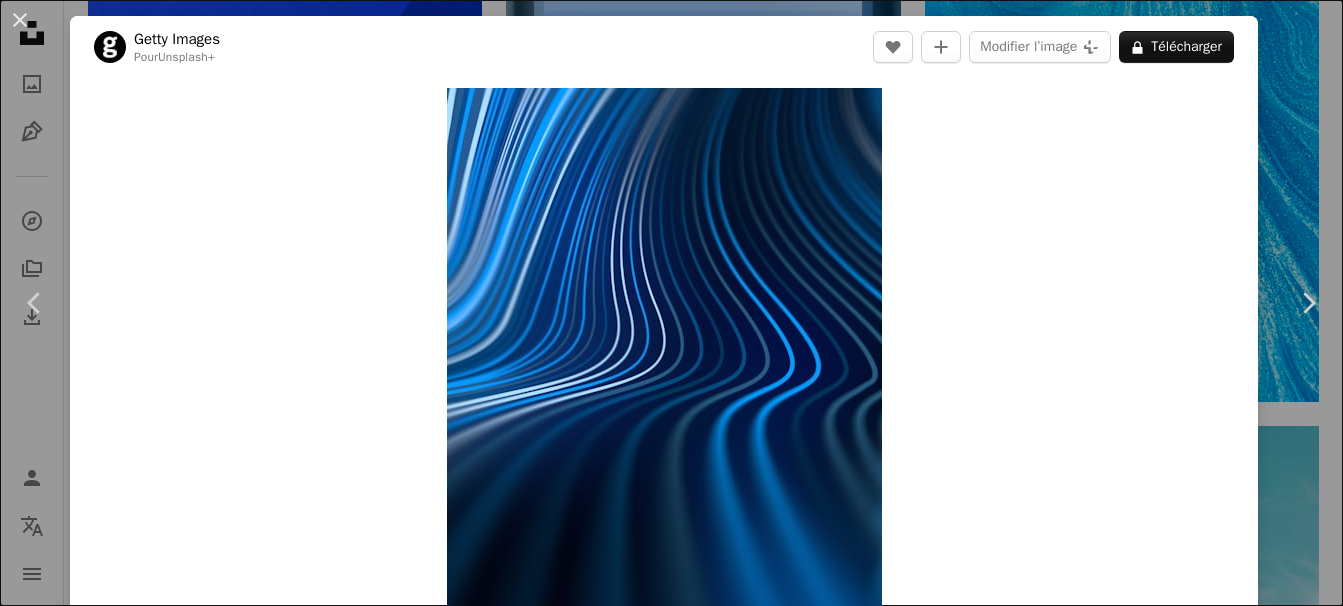 click on "An X shape" at bounding box center [20, 20] 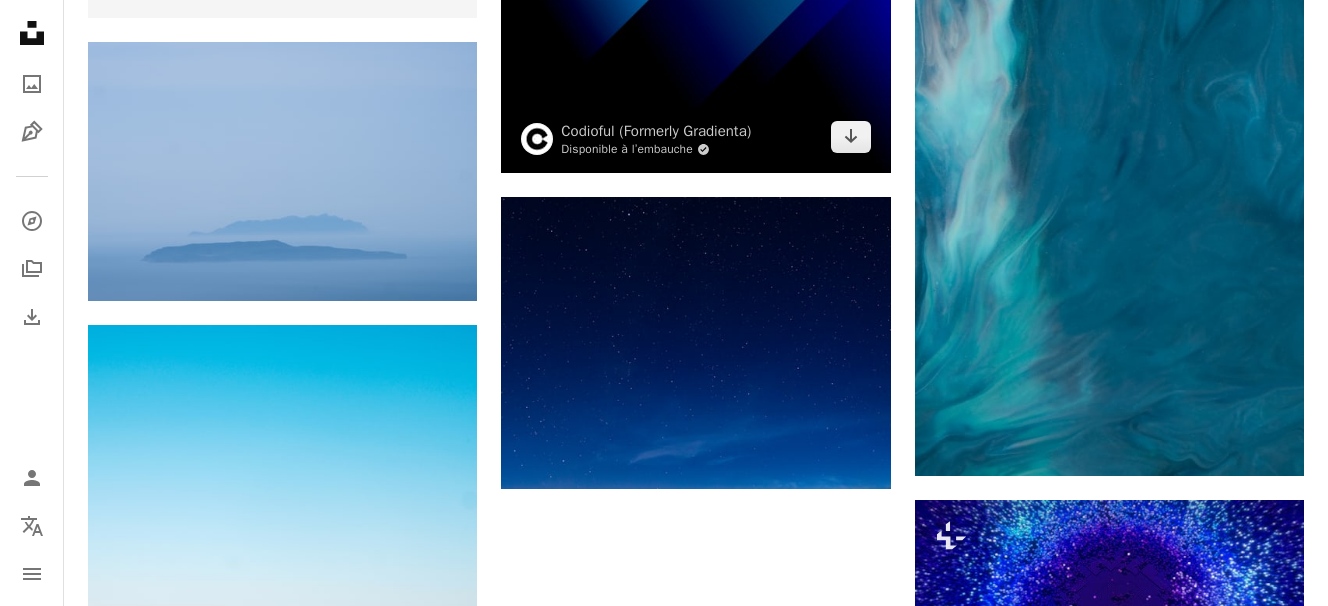 scroll, scrollTop: 5100, scrollLeft: 0, axis: vertical 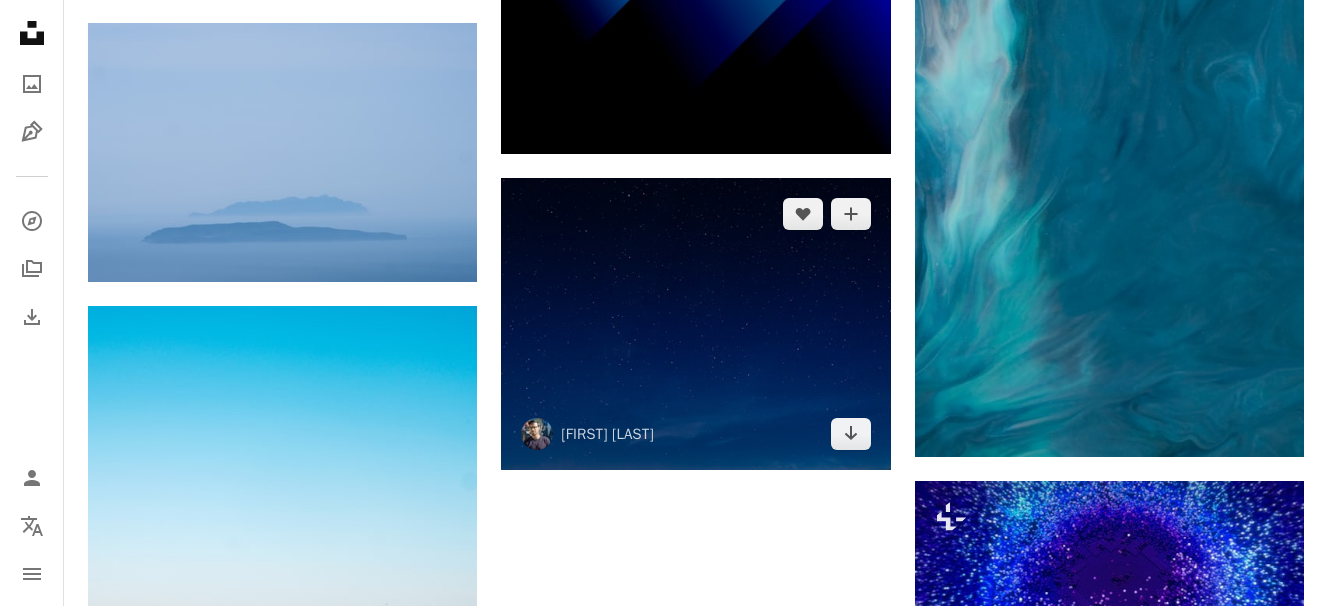 click at bounding box center (695, 324) 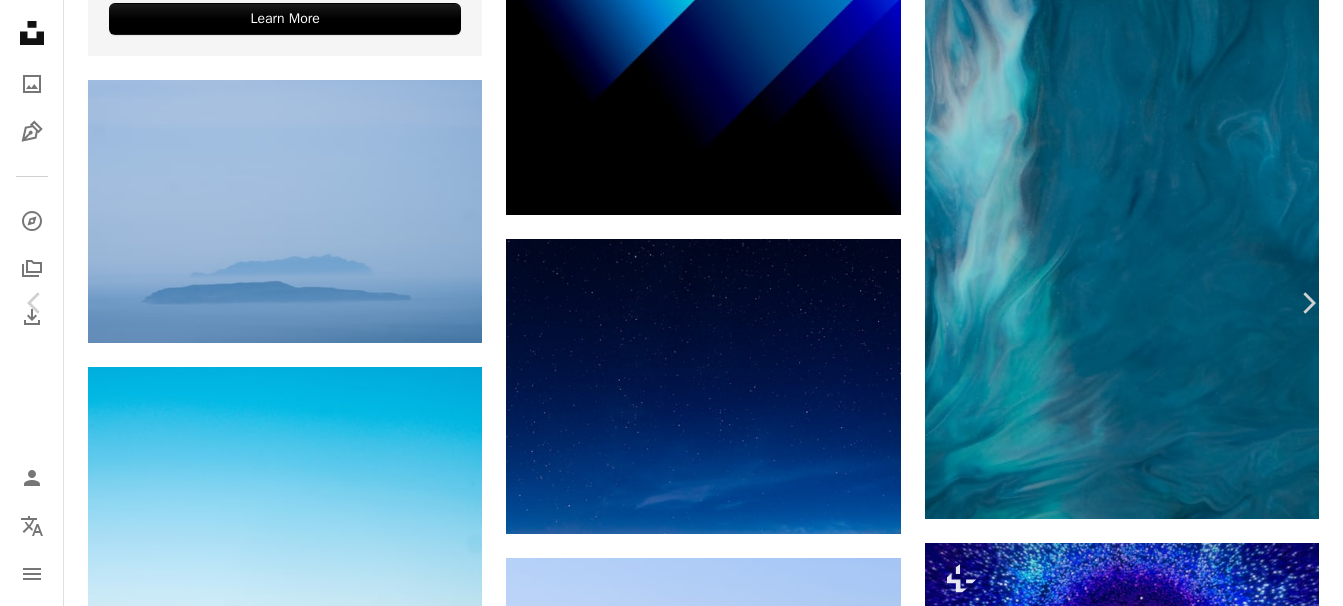click on "An X shape" at bounding box center [20, 20] 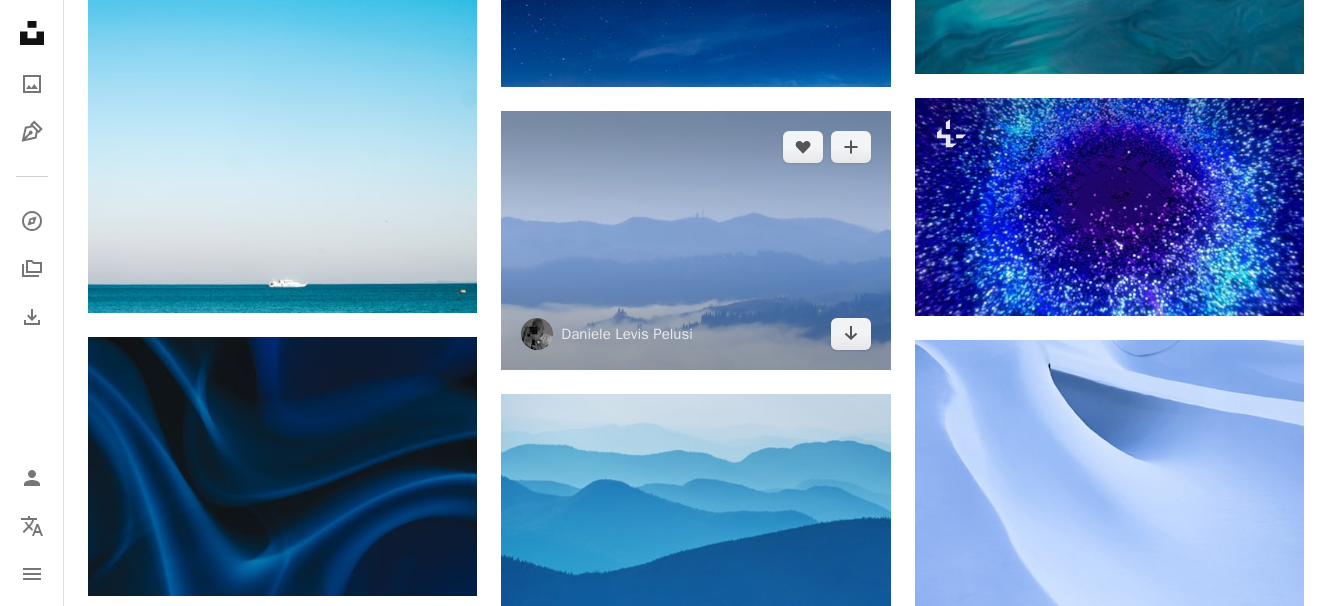 scroll, scrollTop: 5700, scrollLeft: 0, axis: vertical 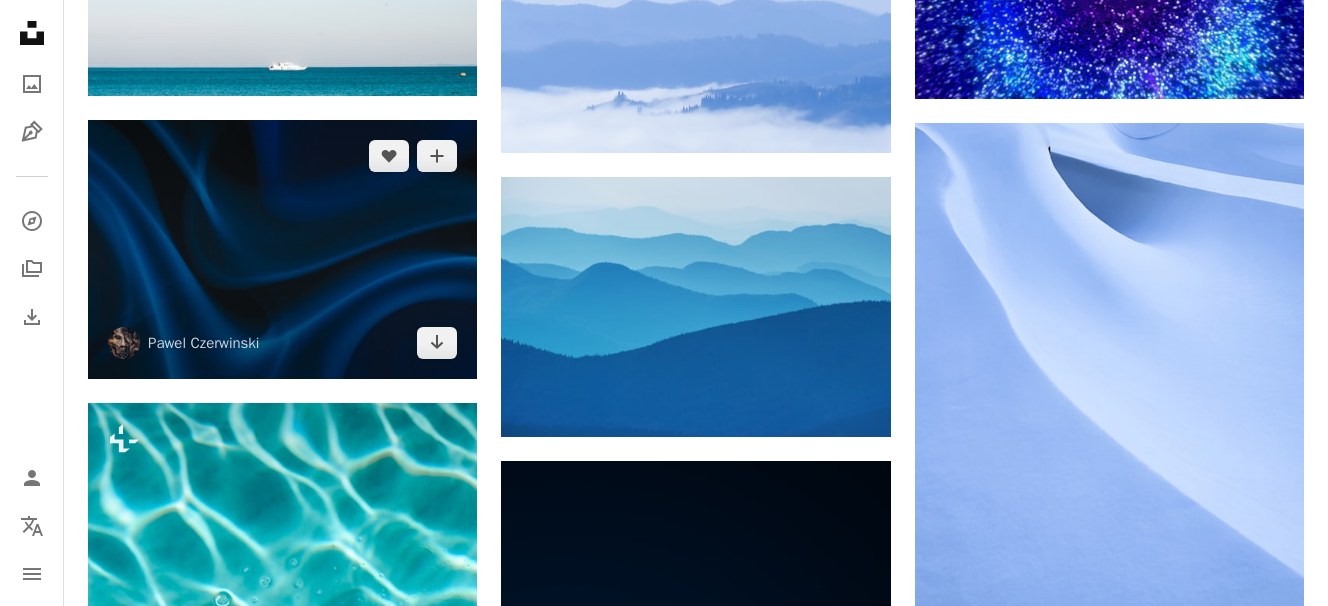 click at bounding box center [282, 249] 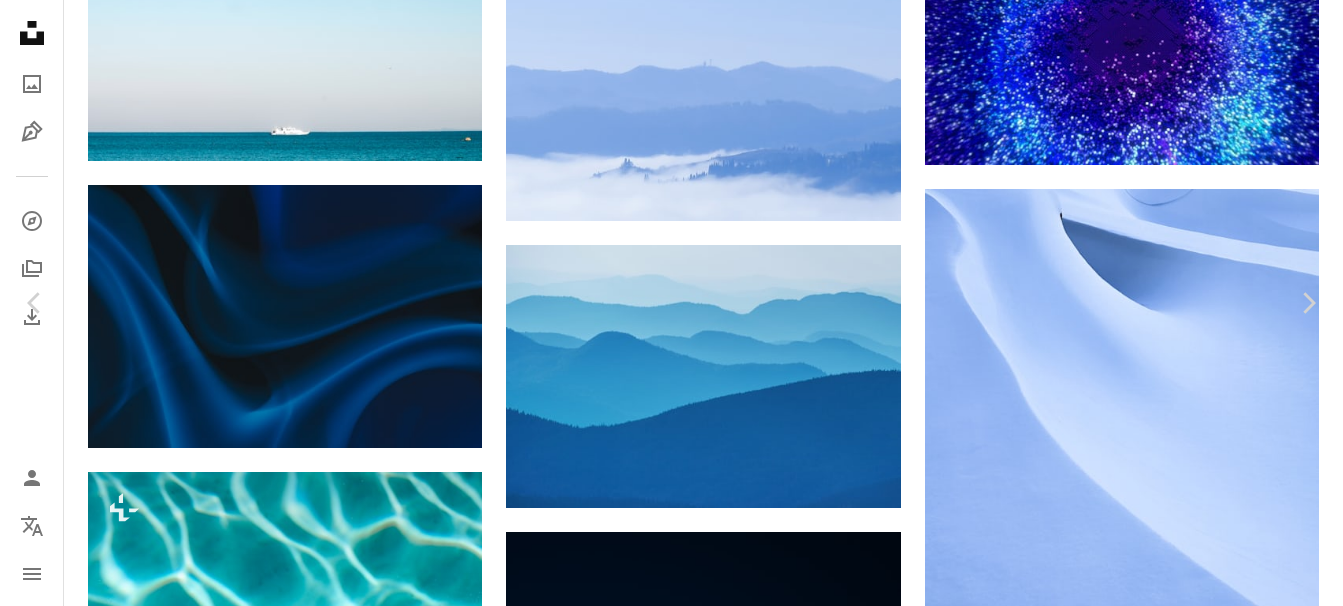 click on "Télécharger gratuitement" at bounding box center (1111, 4424) 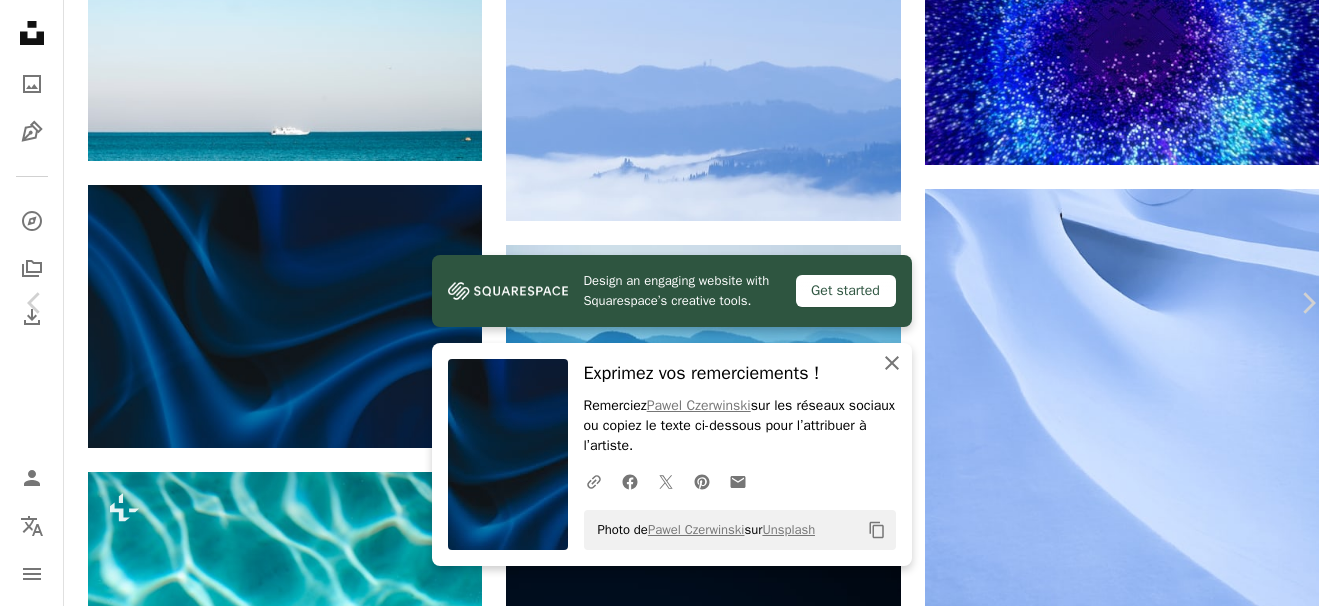 click on "An X shape" 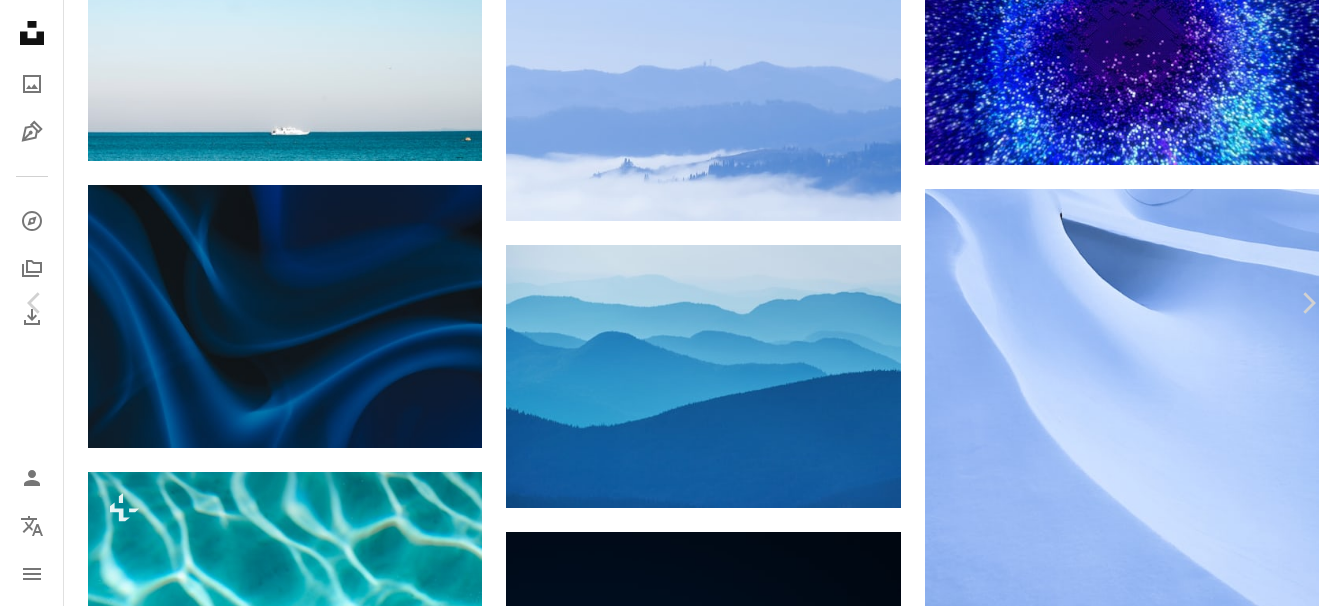 click on "An X shape" at bounding box center (20, 20) 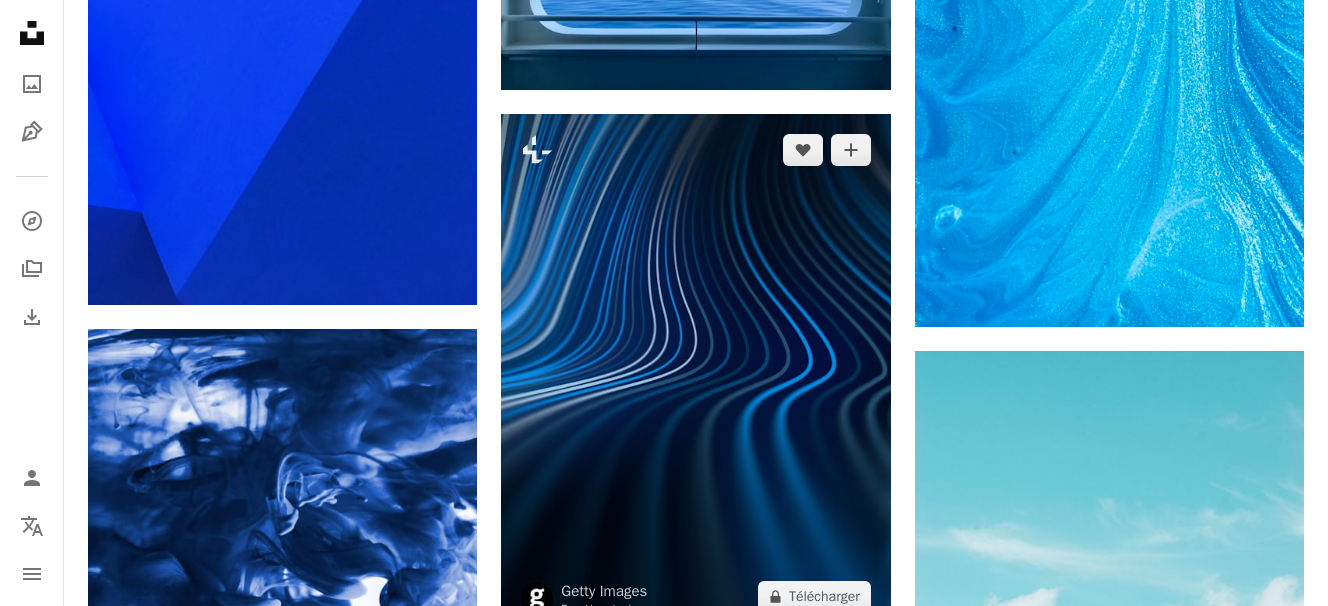 scroll, scrollTop: 3700, scrollLeft: 0, axis: vertical 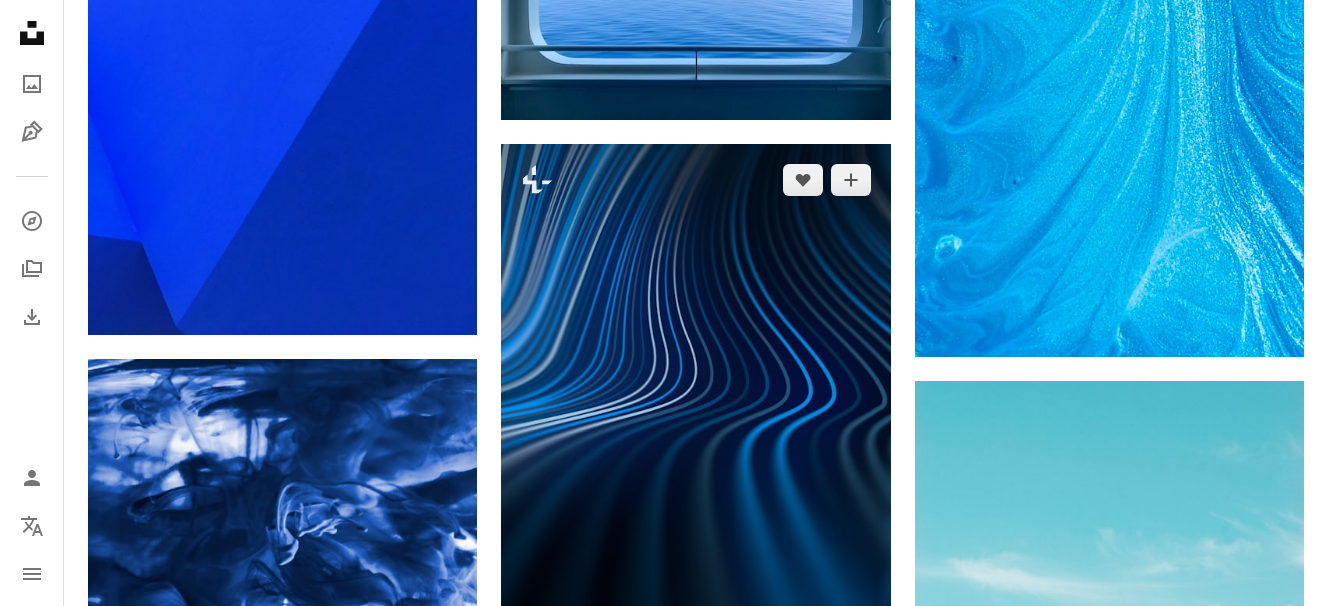 click at bounding box center (695, 403) 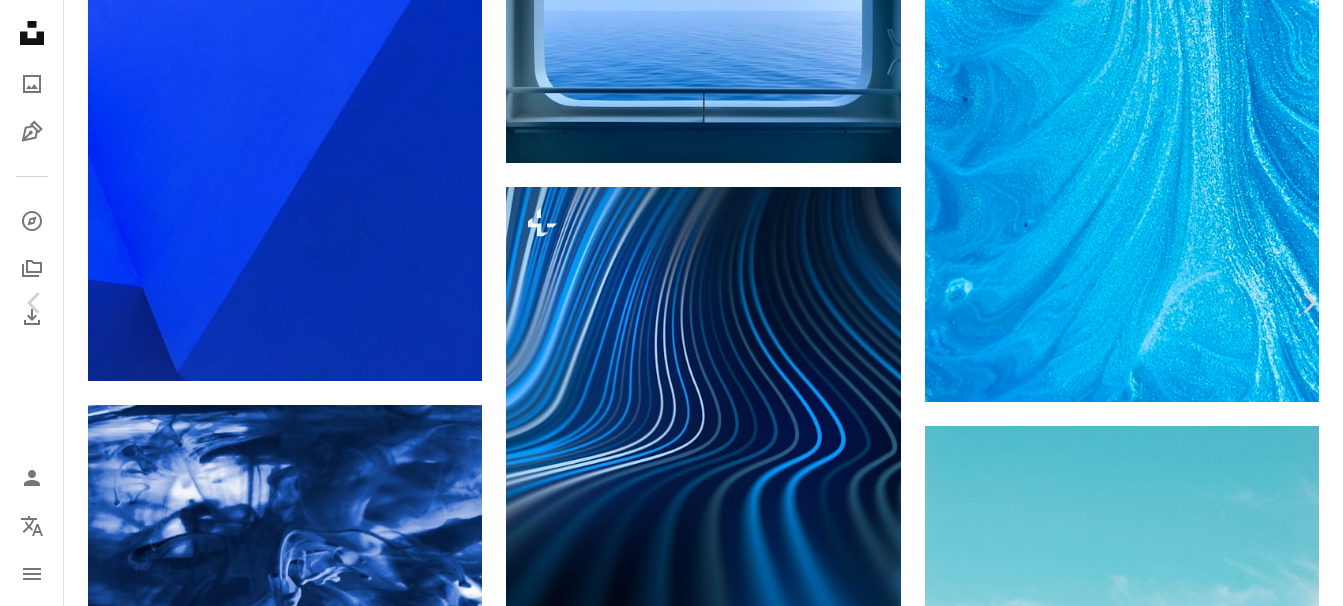 click on "An X shape" at bounding box center [20, 20] 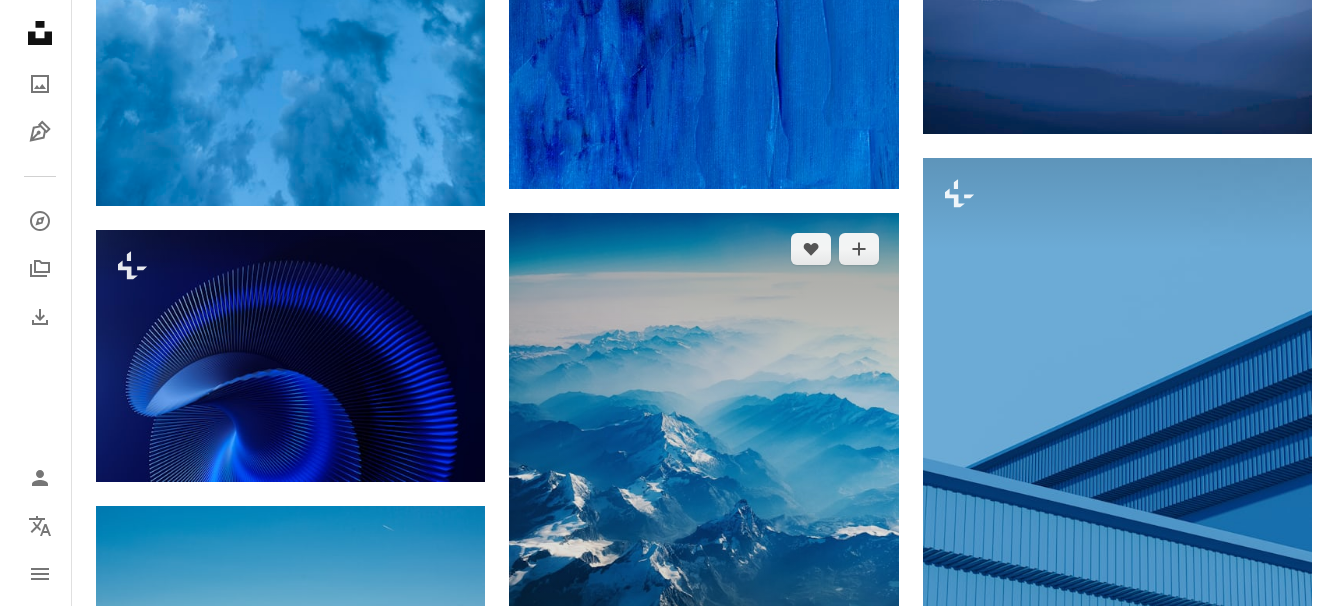 scroll, scrollTop: 900, scrollLeft: 0, axis: vertical 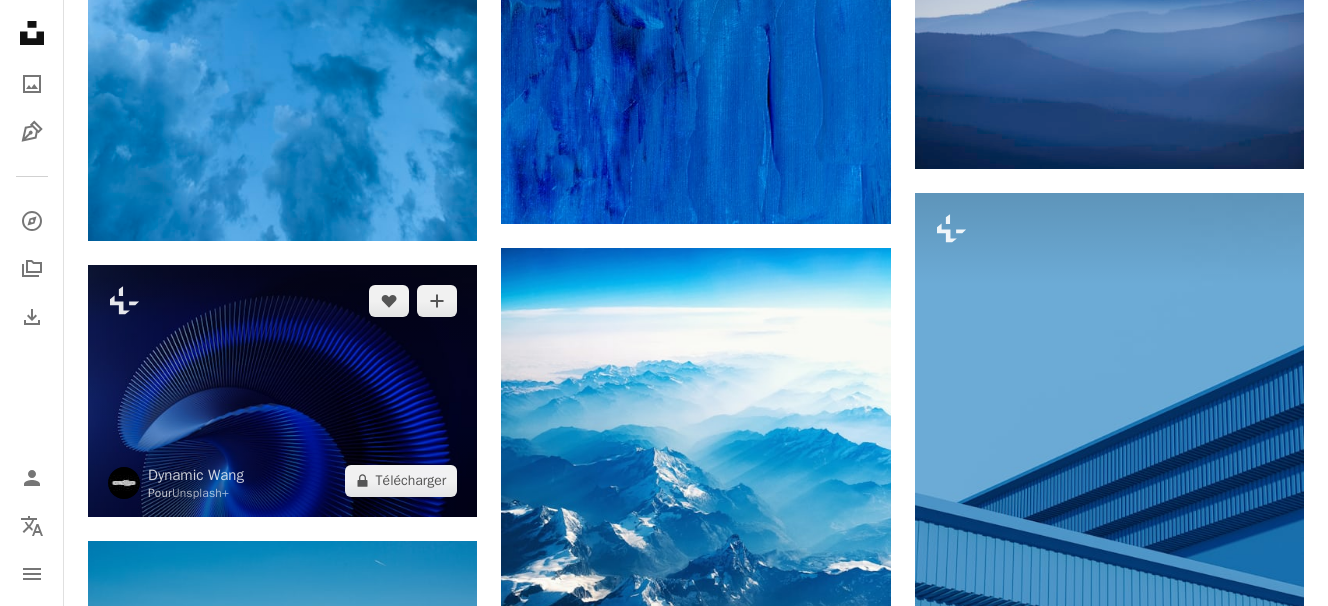 click at bounding box center [282, 391] 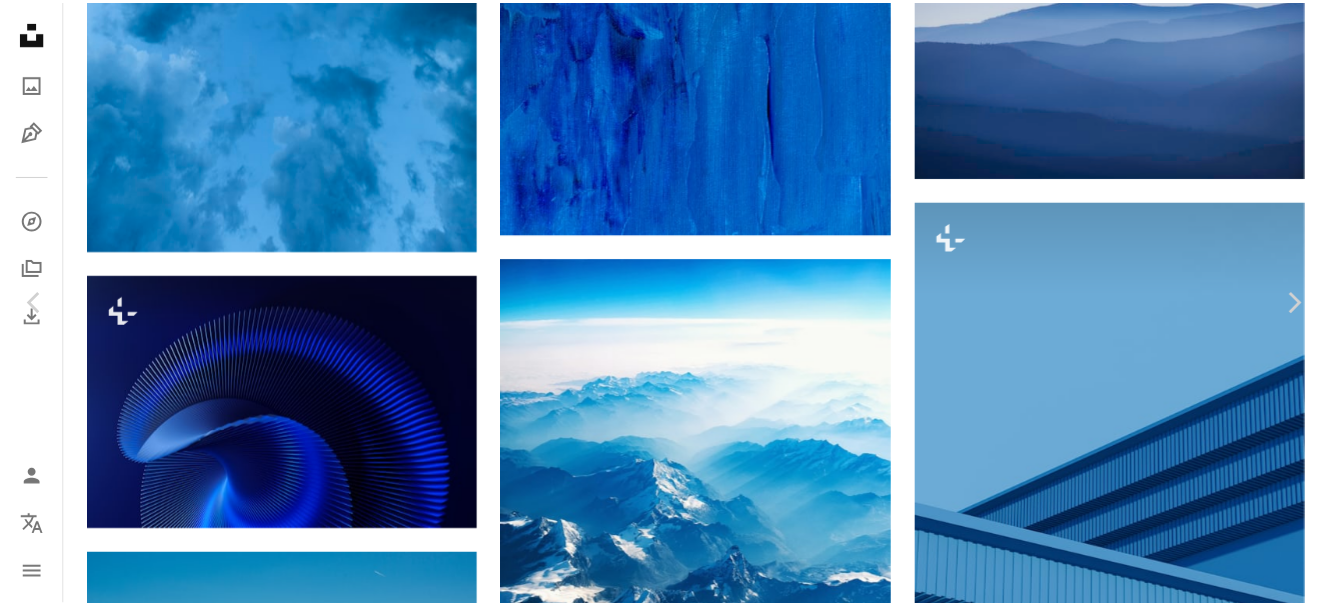 scroll, scrollTop: 100, scrollLeft: 0, axis: vertical 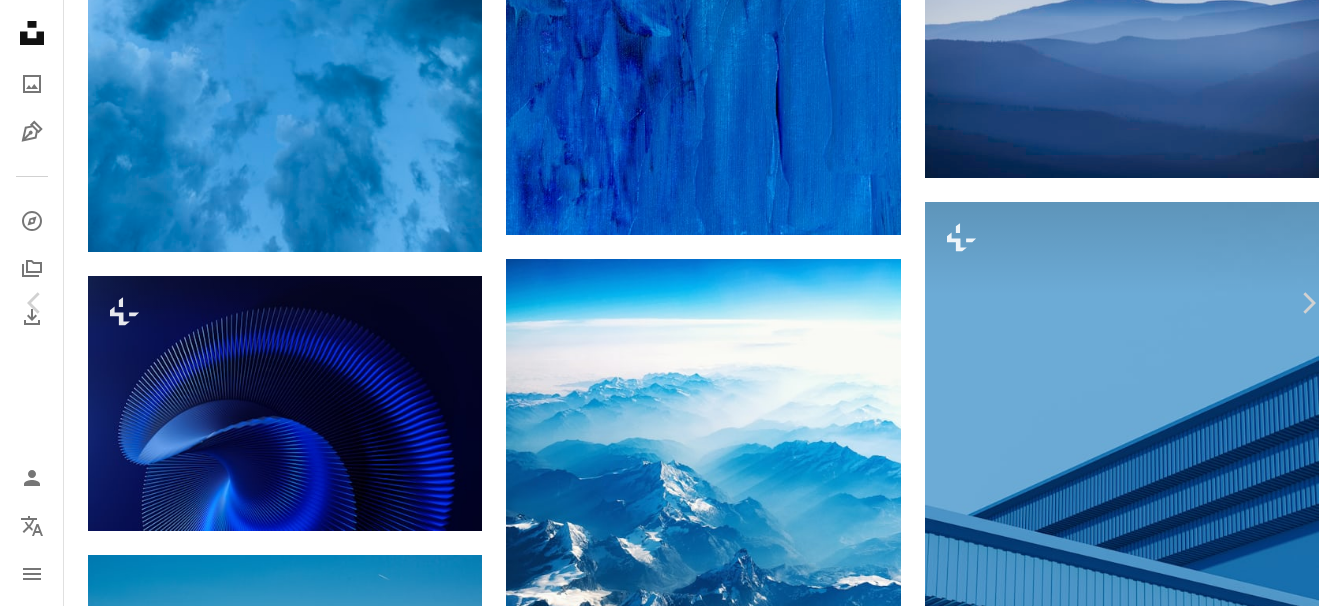 click on "An X shape" at bounding box center [20, 20] 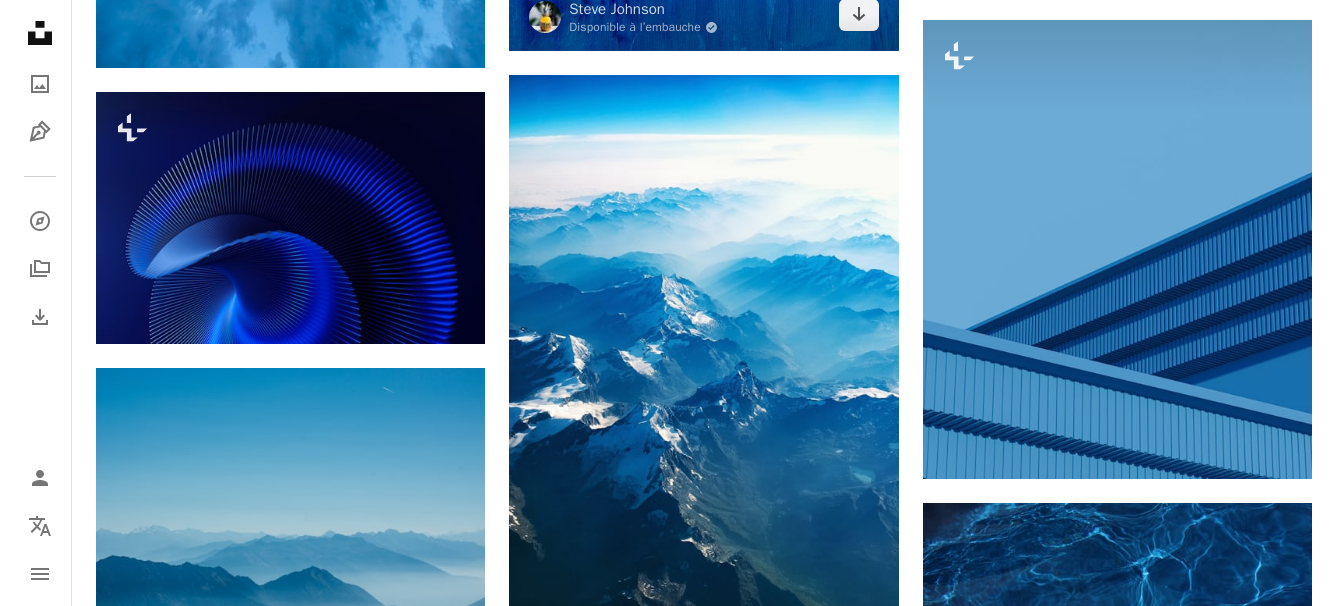 scroll, scrollTop: 1100, scrollLeft: 0, axis: vertical 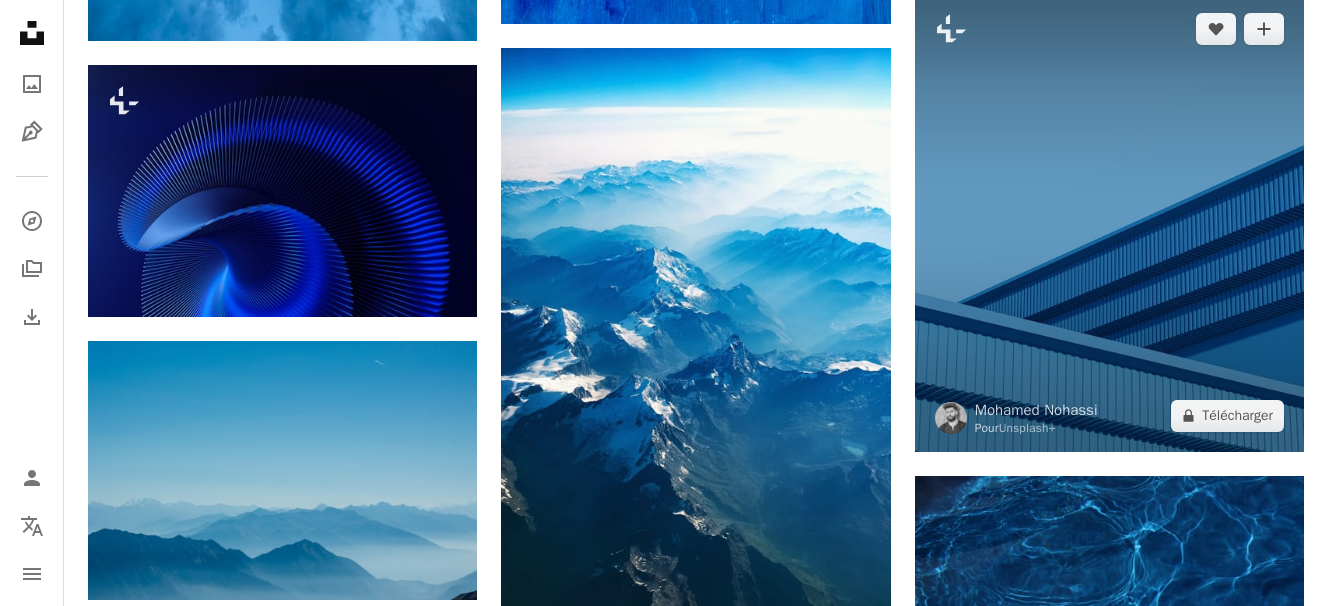 click at bounding box center [1109, 222] 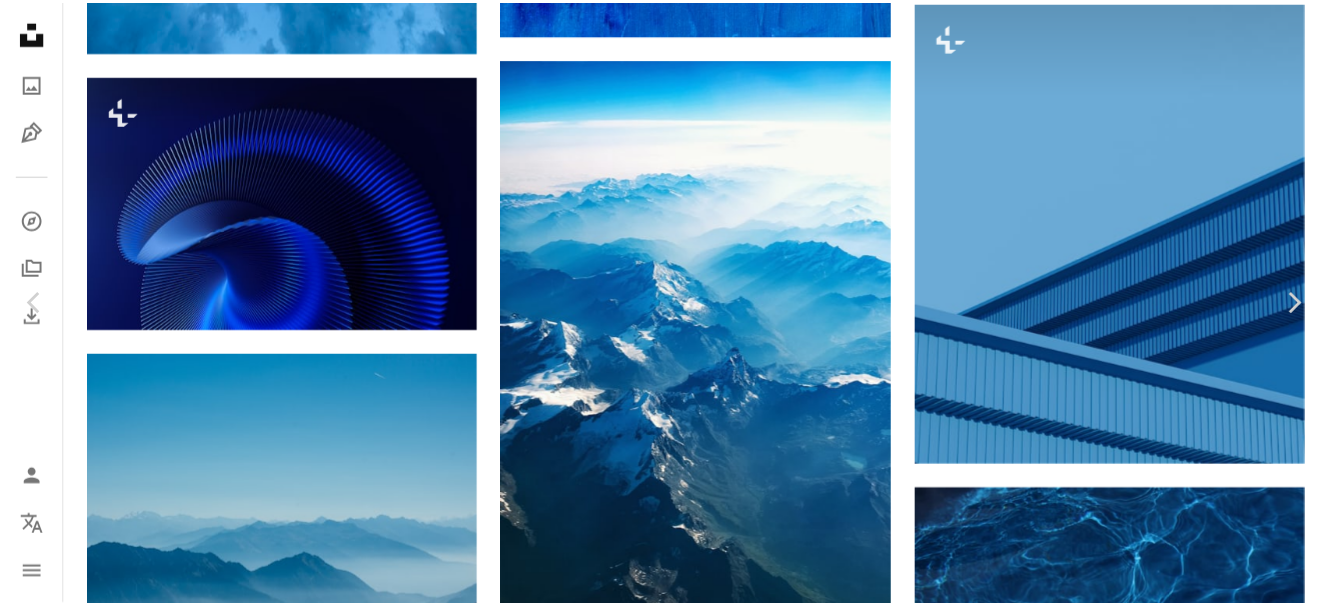 scroll, scrollTop: 200, scrollLeft: 0, axis: vertical 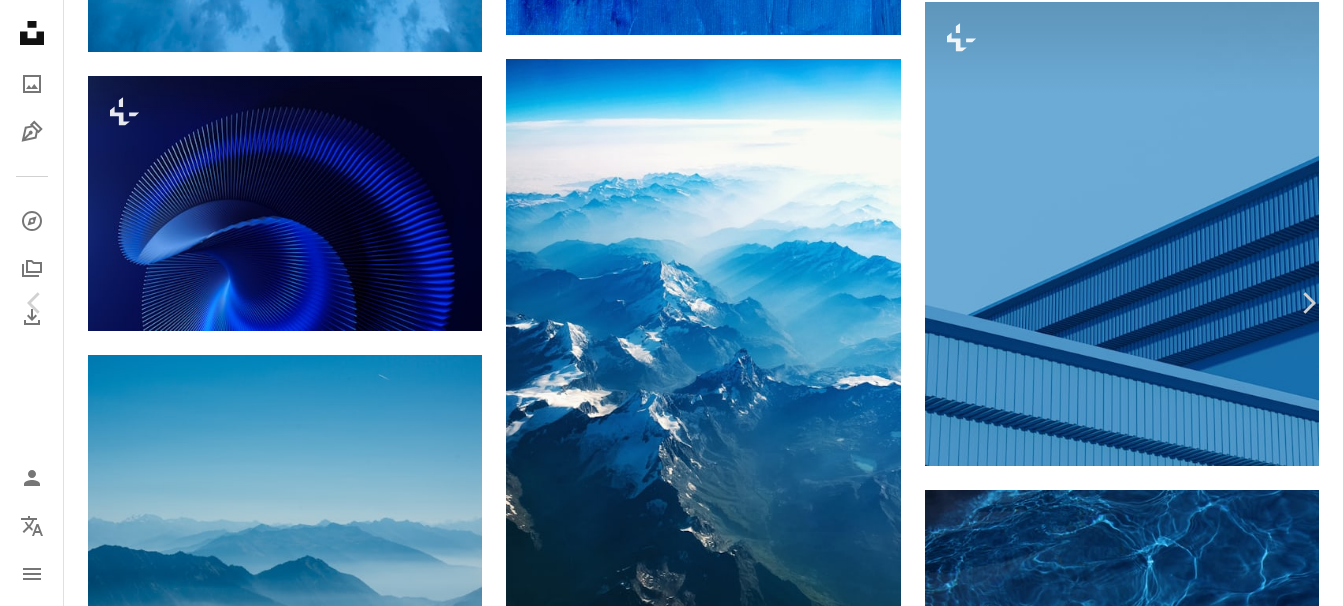 click on "An X shape" at bounding box center [20, 20] 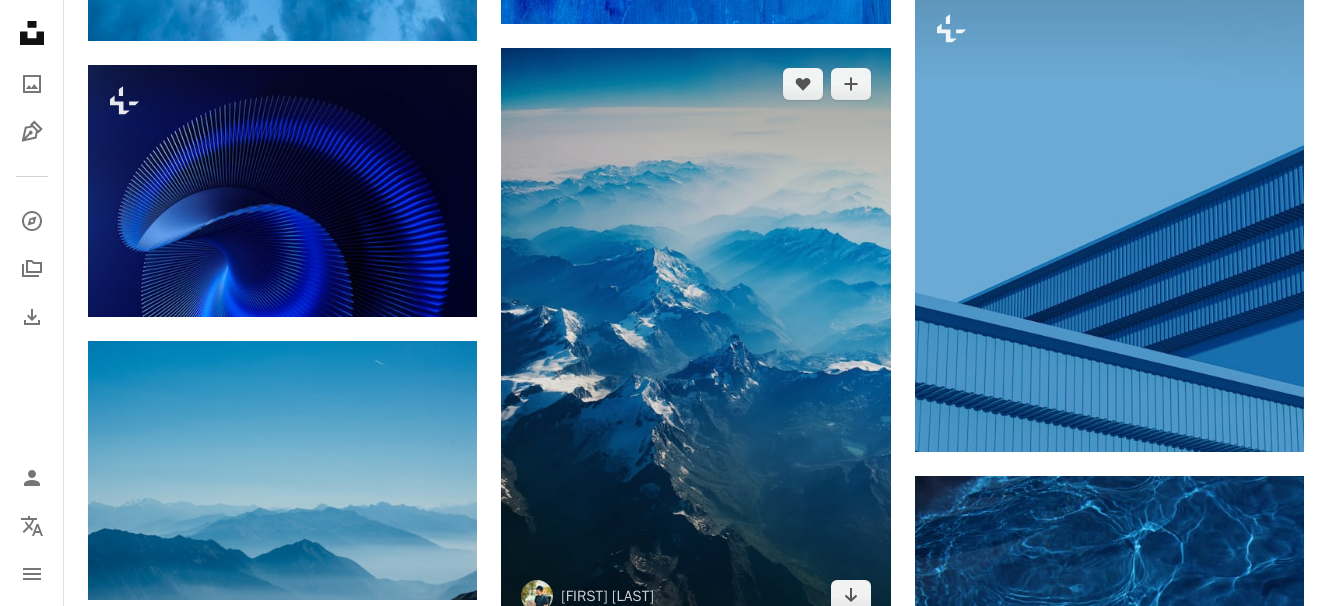 click at bounding box center (695, 340) 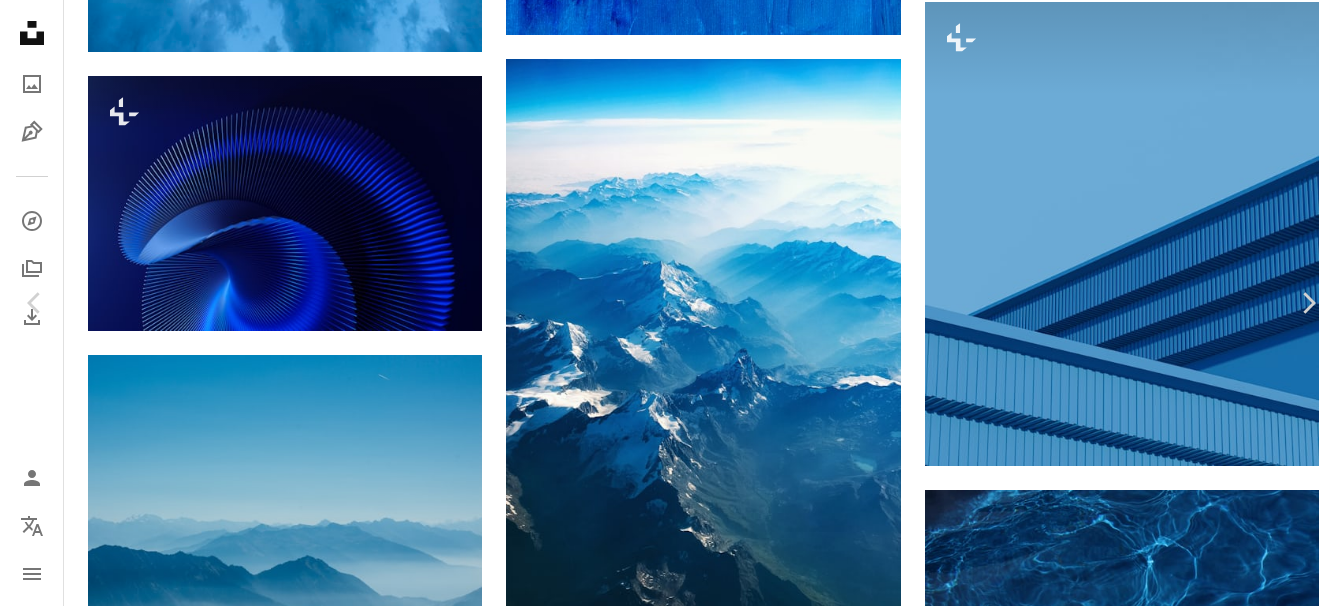 click on "An X shape" at bounding box center (20, 20) 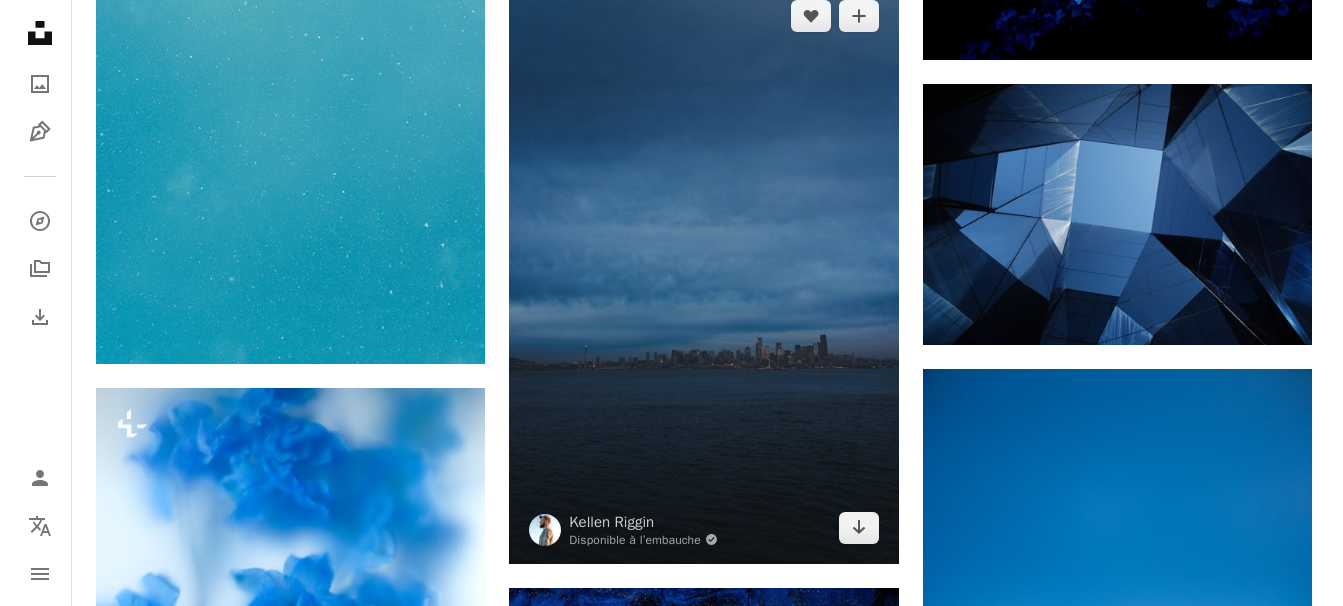 scroll, scrollTop: 2361, scrollLeft: 0, axis: vertical 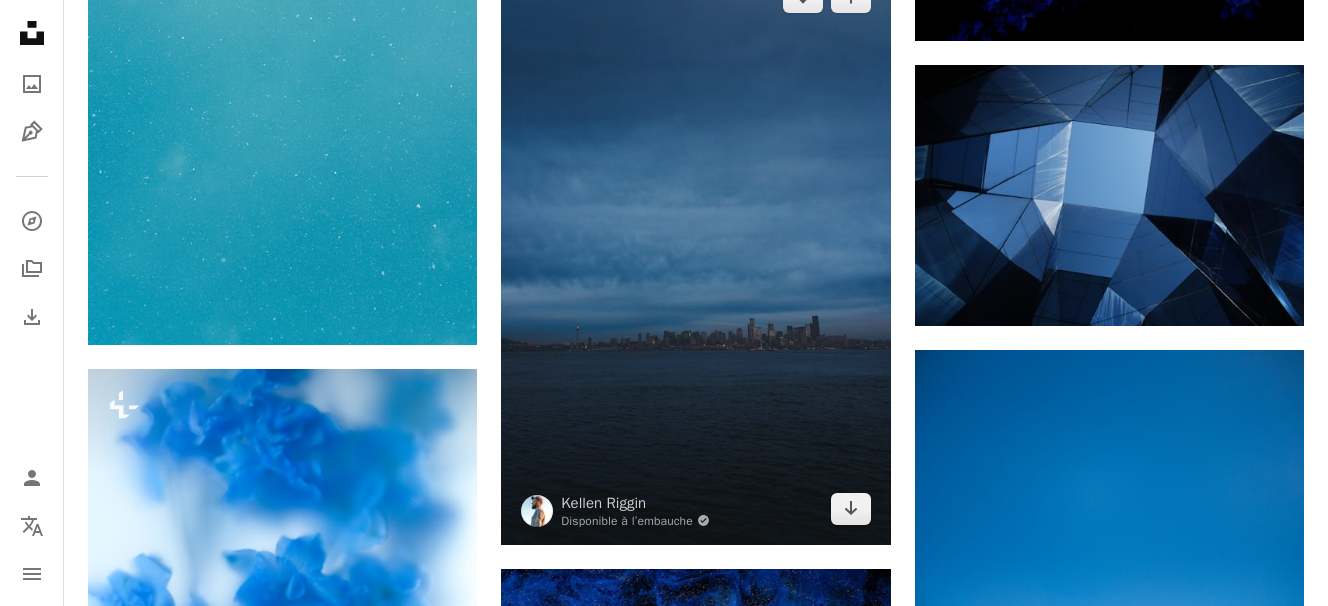 click at bounding box center (695, 253) 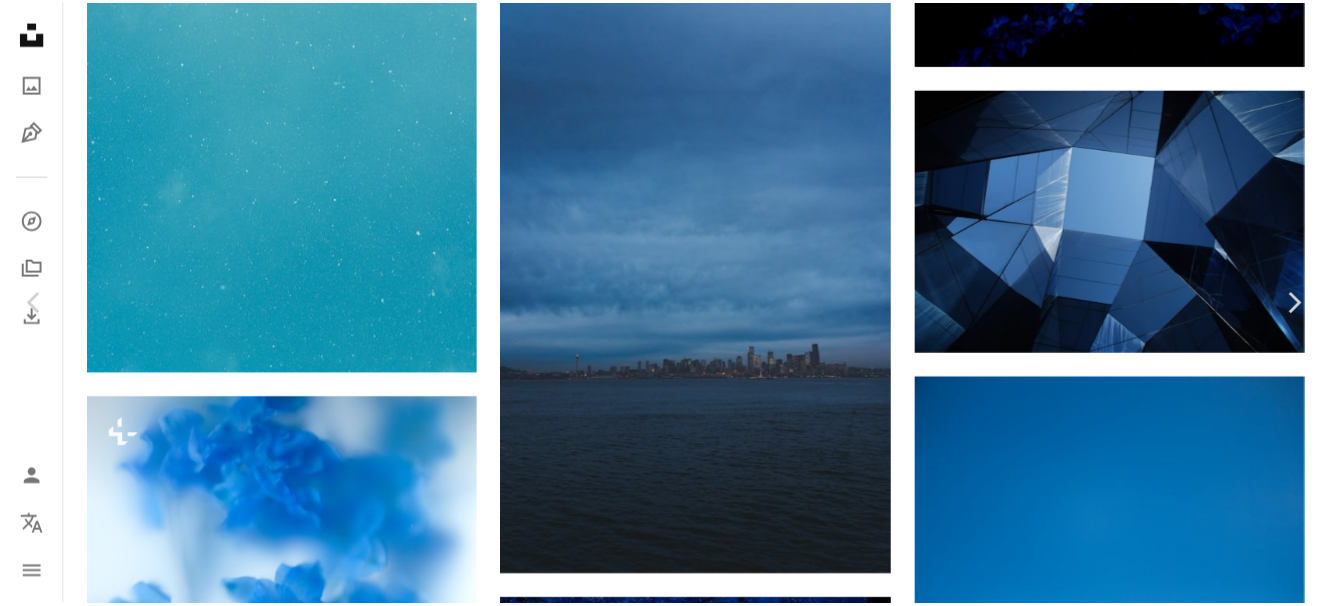 scroll, scrollTop: 0, scrollLeft: 0, axis: both 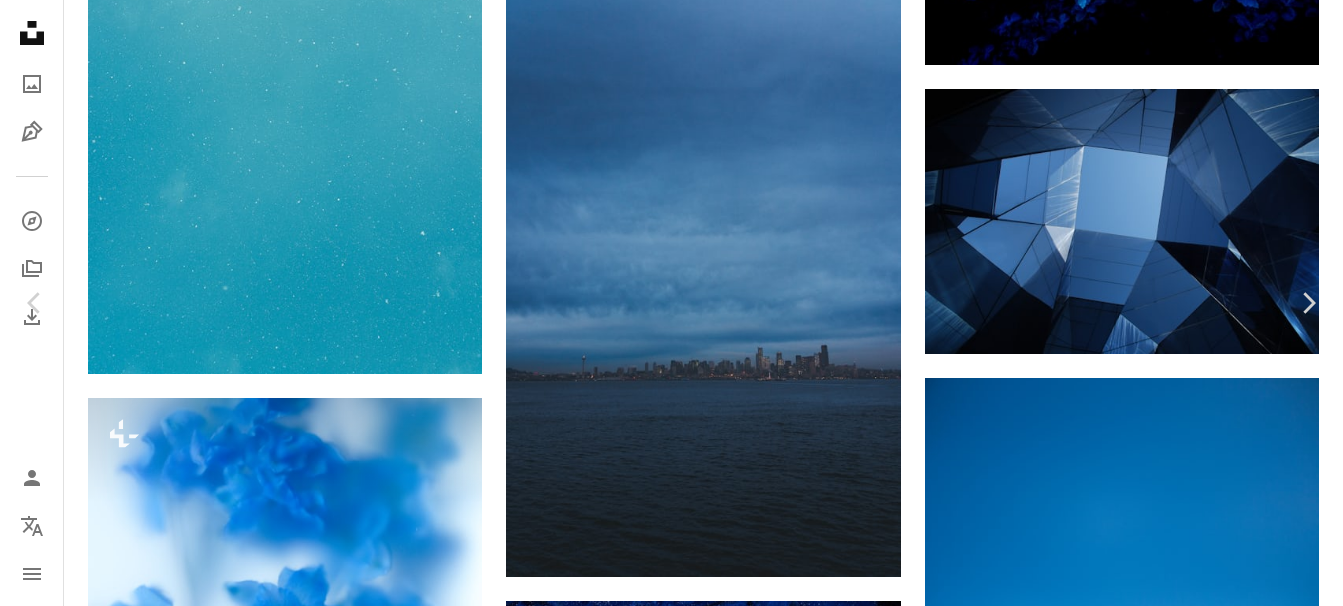 click on "Télécharger gratuitement" at bounding box center [1111, 7763] 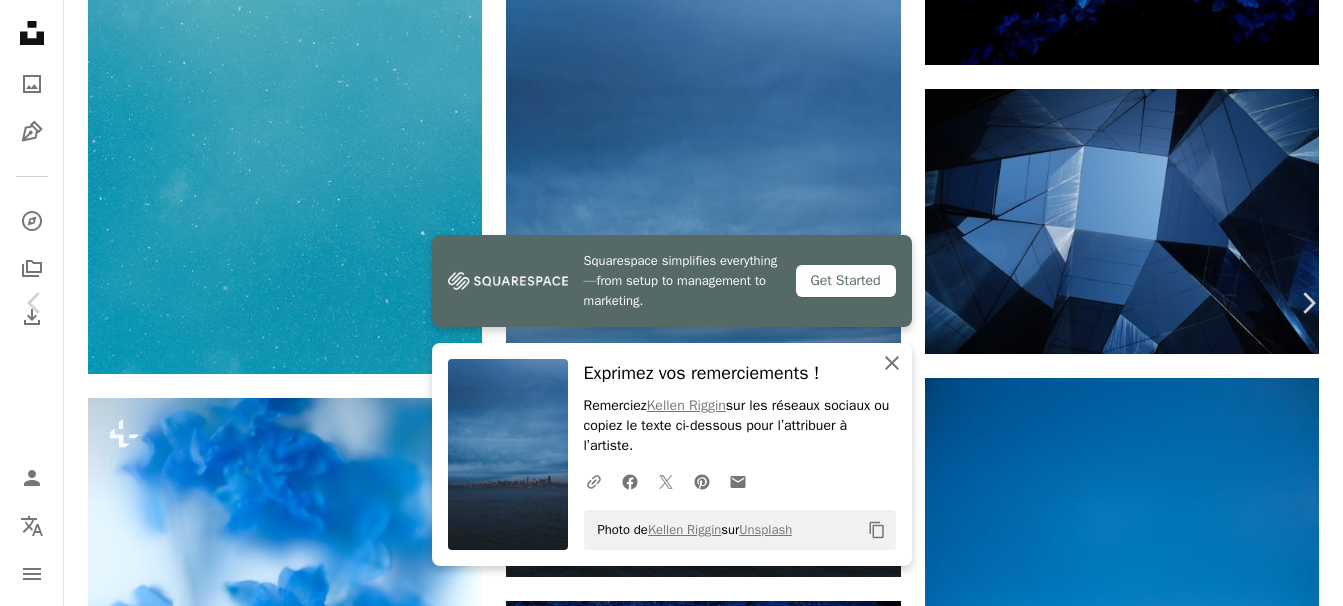 click 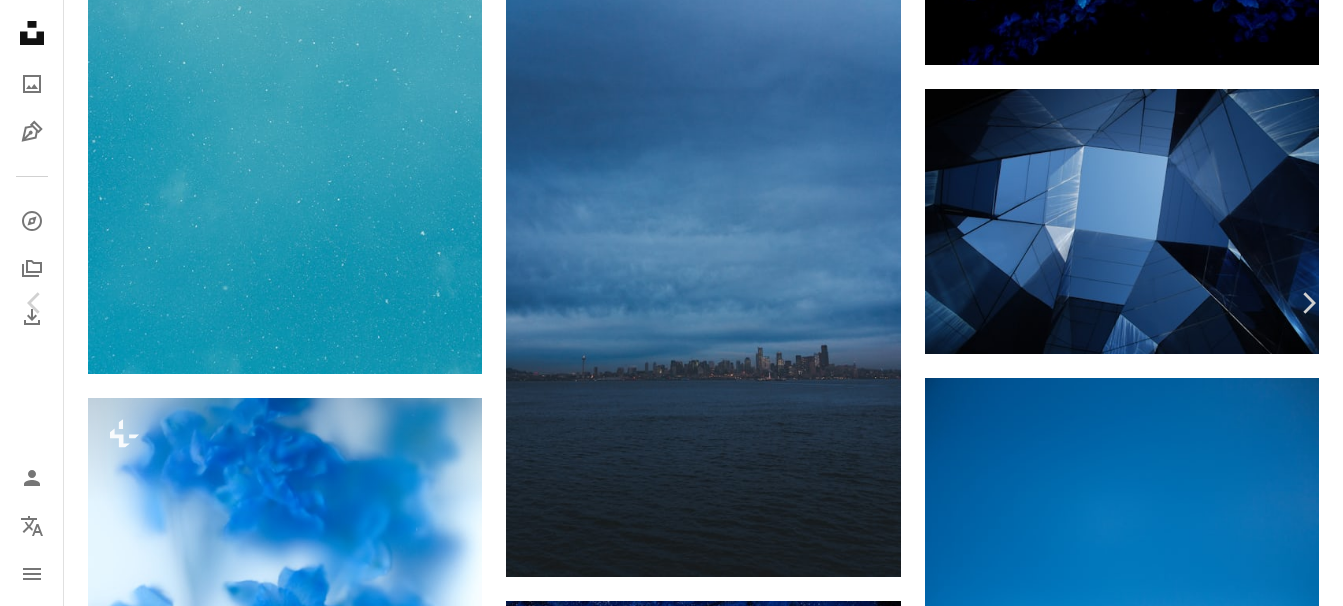 click on "An X shape" at bounding box center [20, 20] 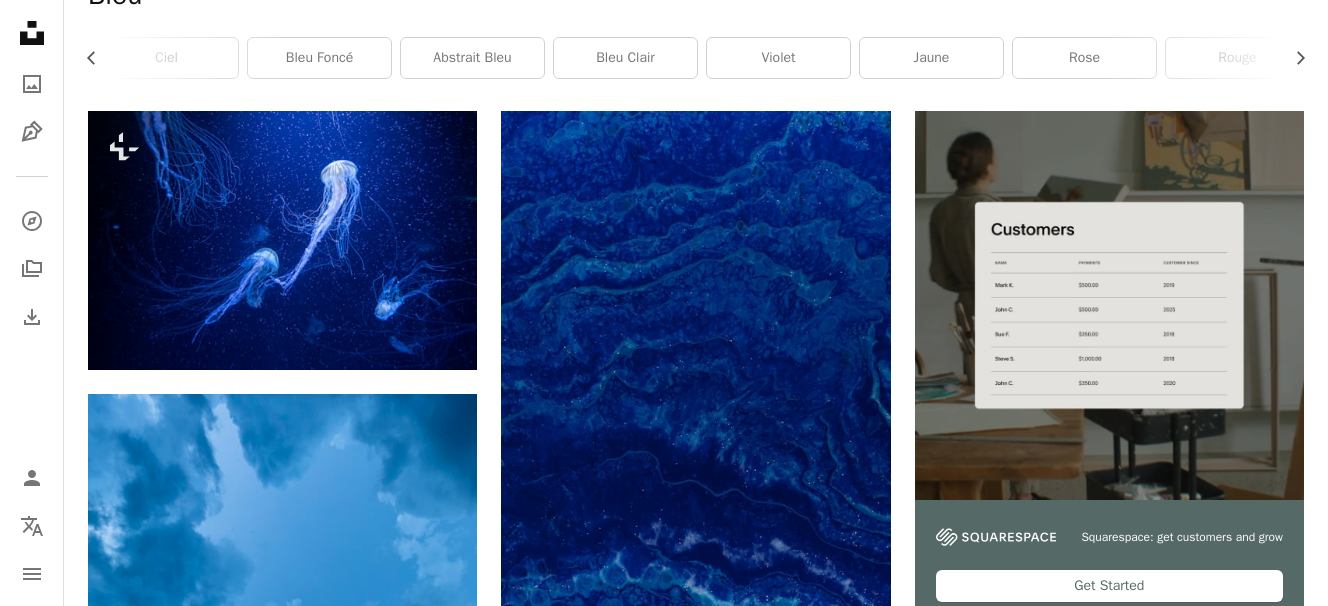 scroll, scrollTop: 161, scrollLeft: 0, axis: vertical 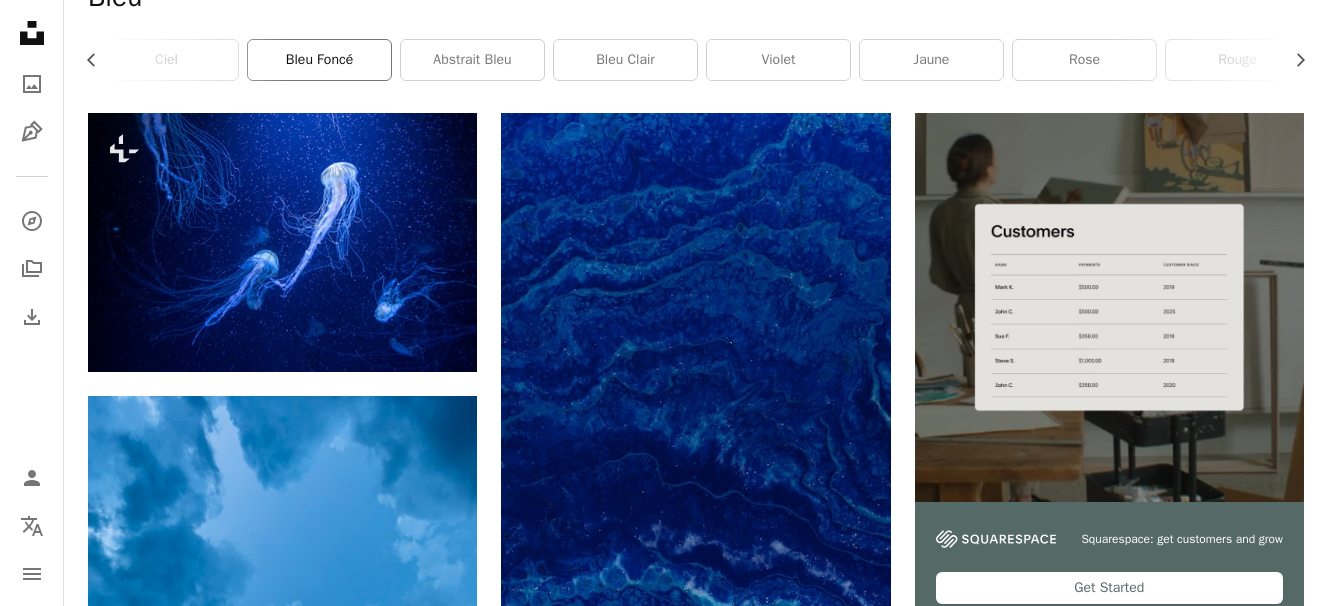 click on "bleu foncé" at bounding box center [319, 60] 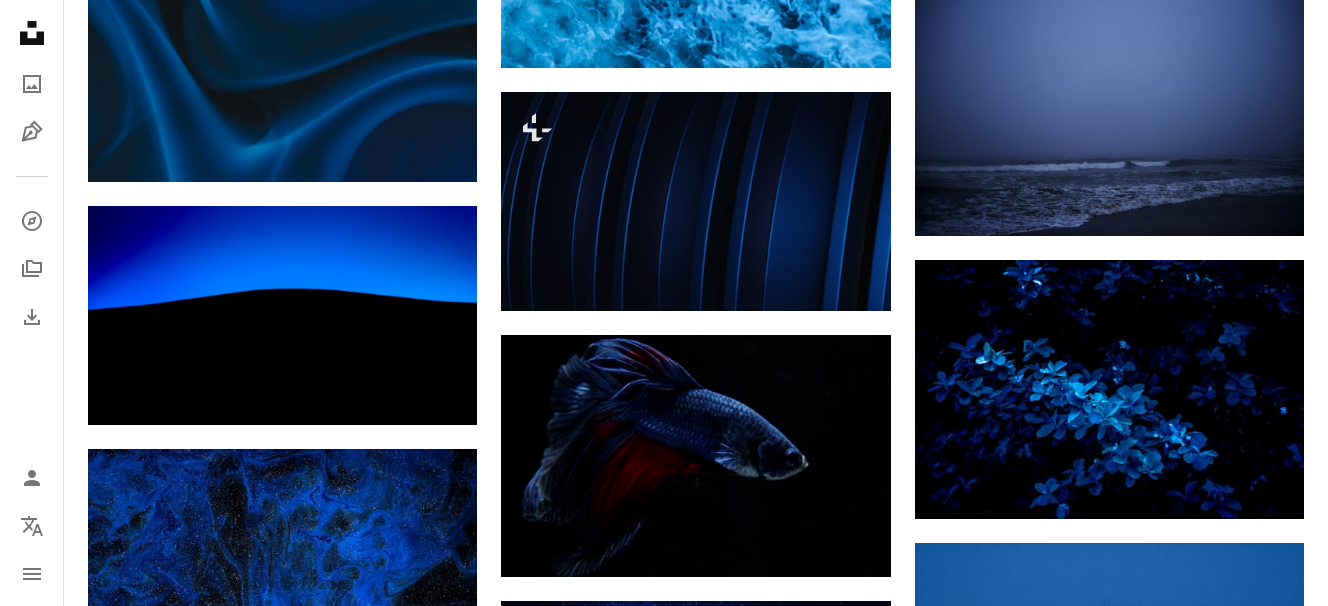 scroll, scrollTop: 1500, scrollLeft: 0, axis: vertical 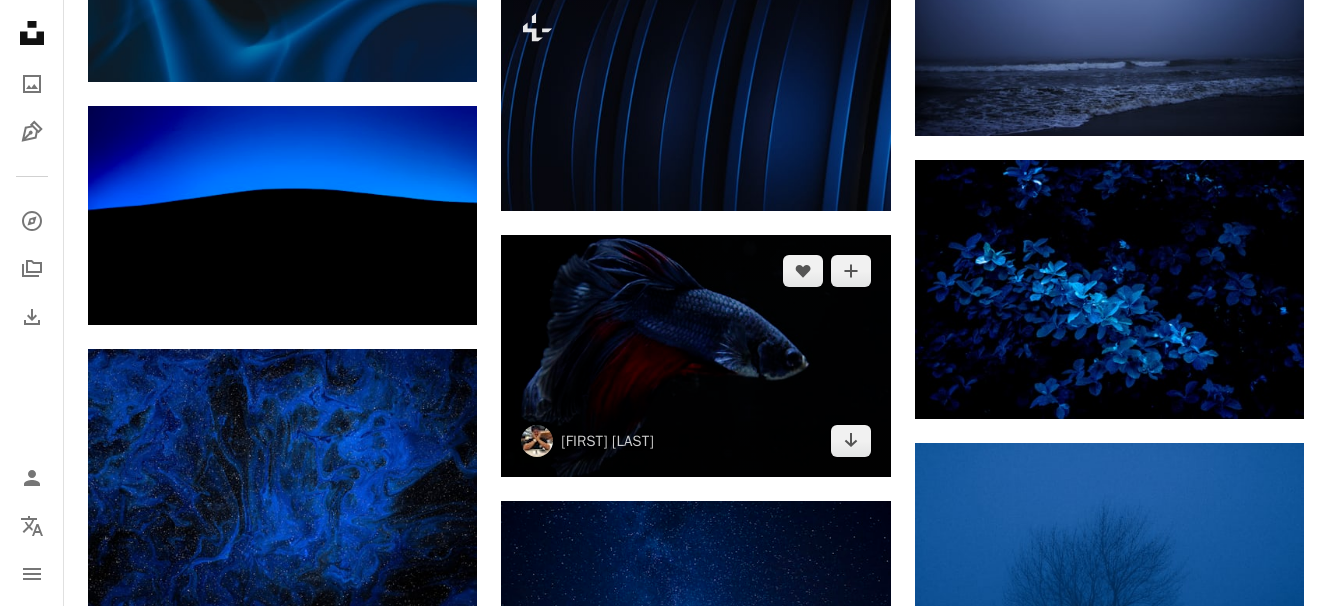click at bounding box center (695, 356) 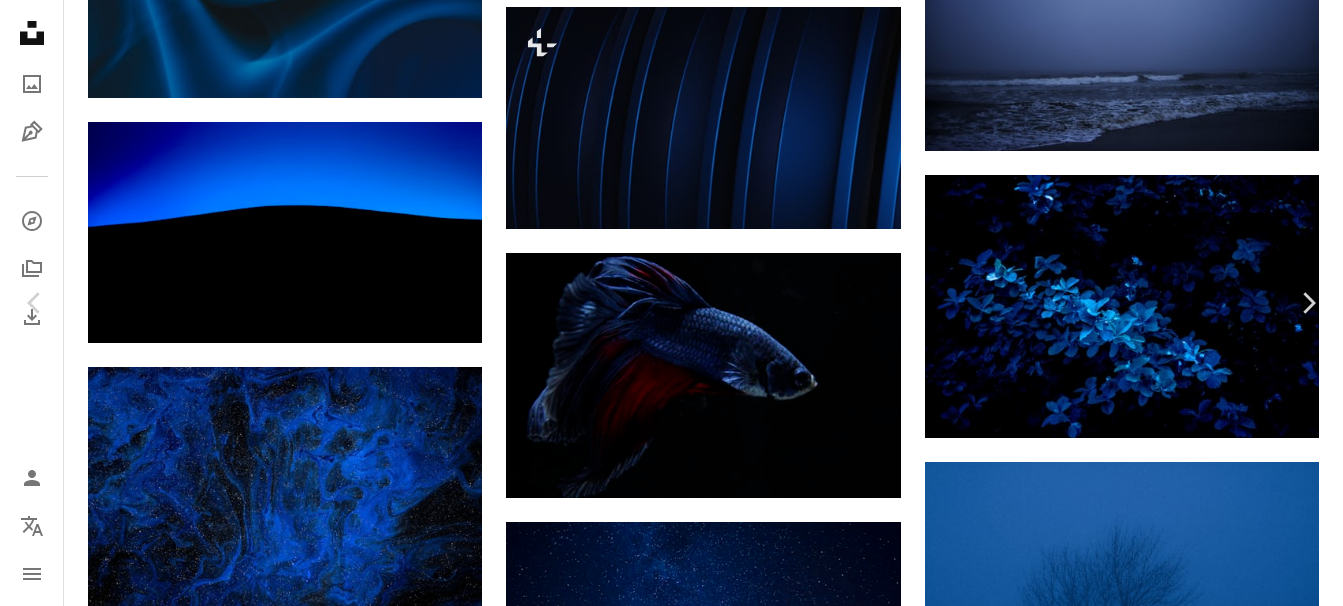 click on "Télécharger gratuitement" at bounding box center [1111, 5271] 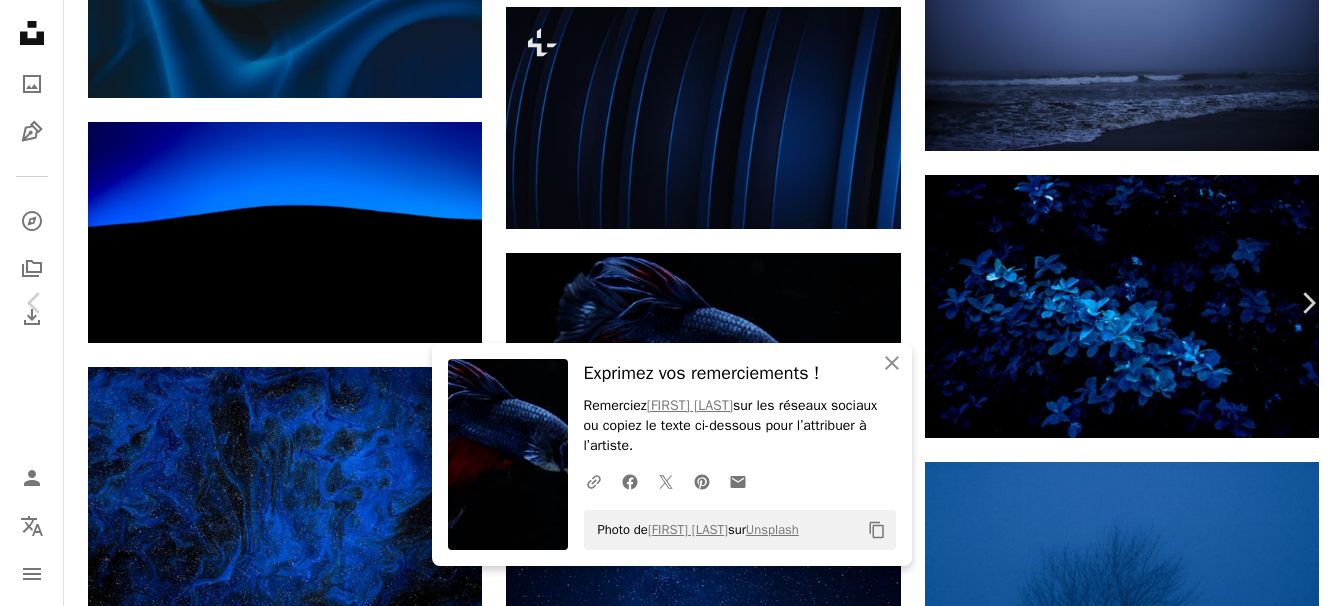 click on "An X shape" at bounding box center (20, 20) 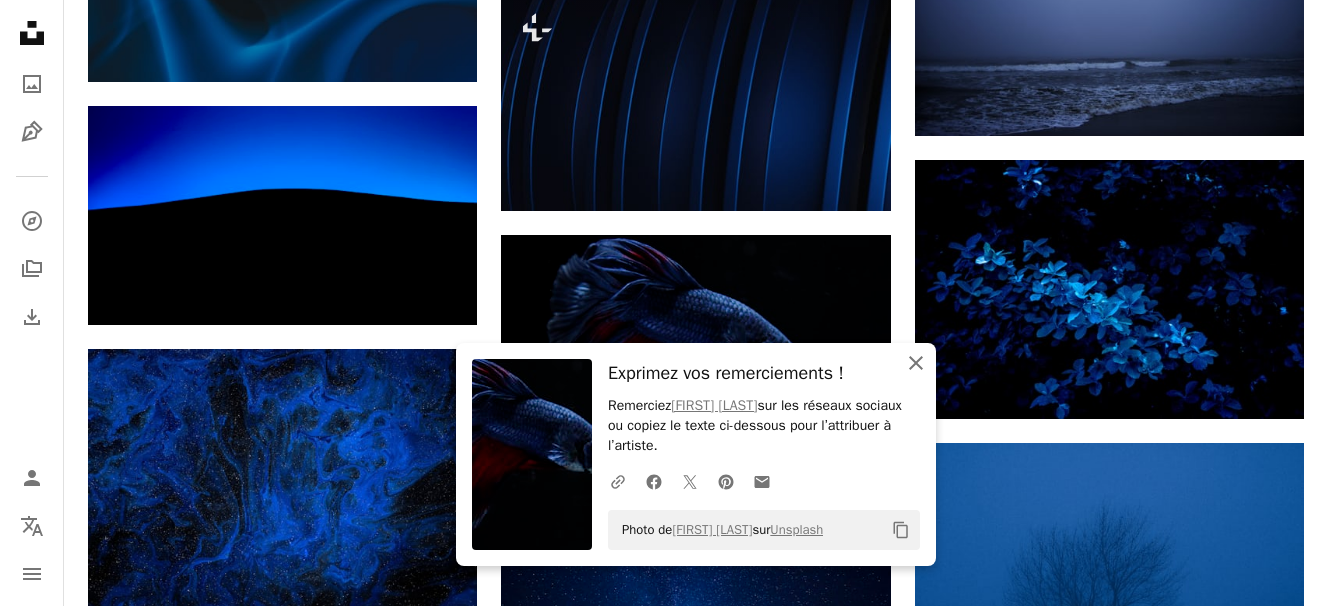 click on "An X shape" 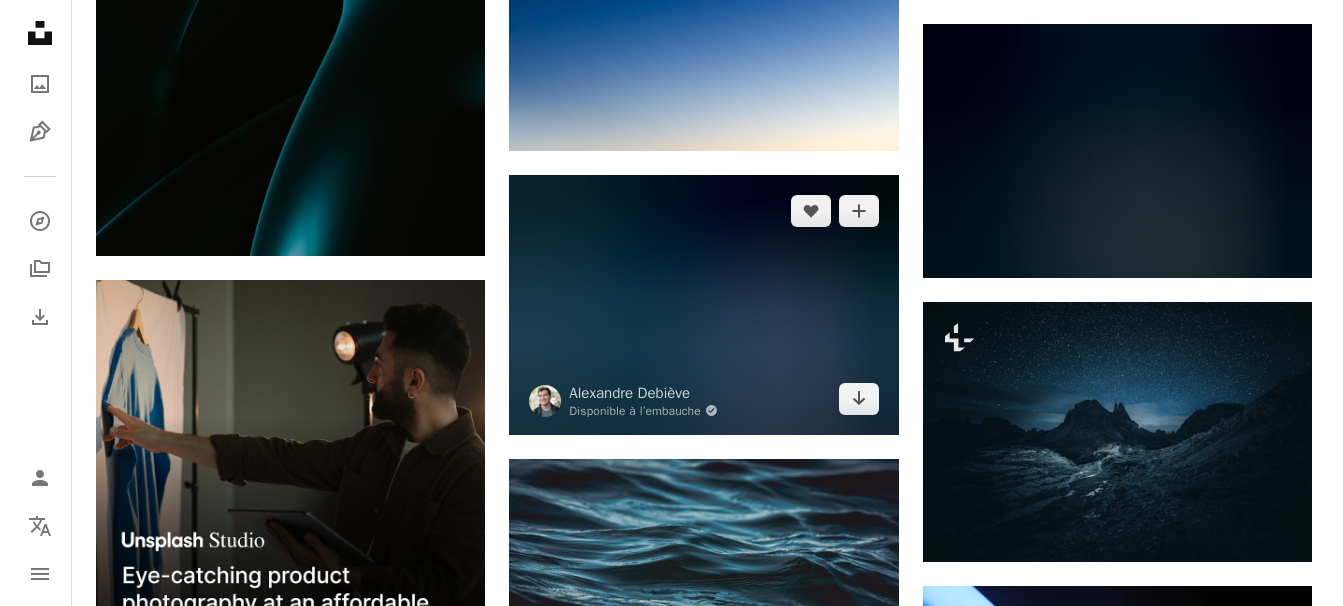 scroll, scrollTop: 3000, scrollLeft: 0, axis: vertical 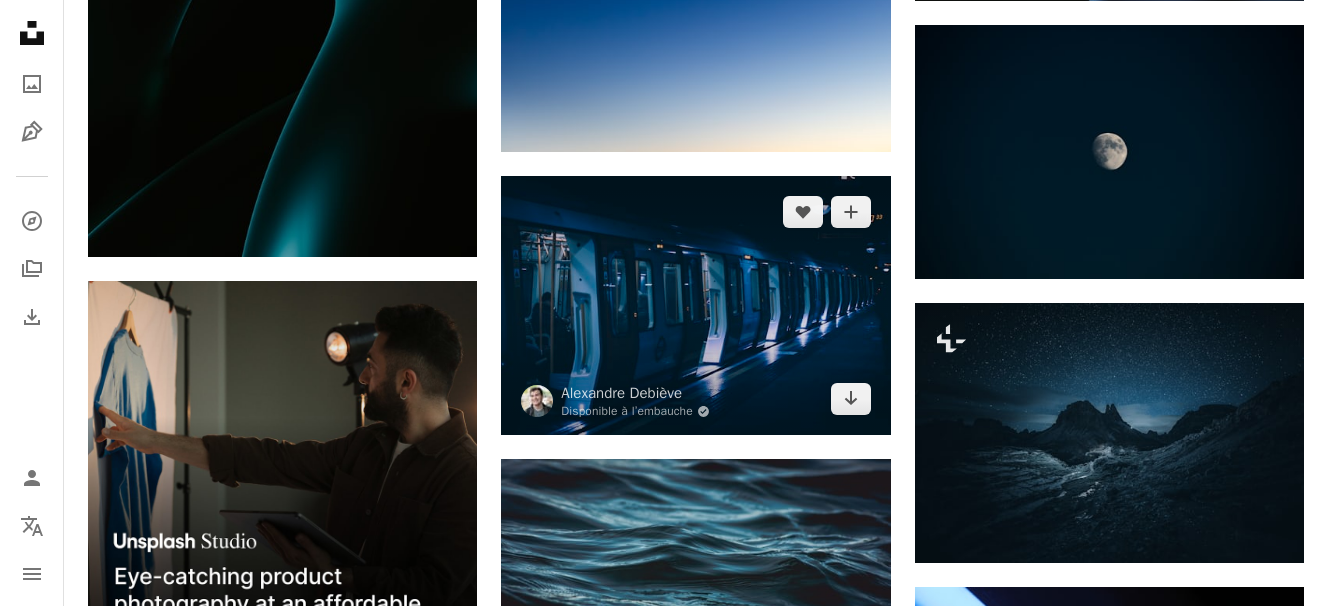 click at bounding box center (695, 305) 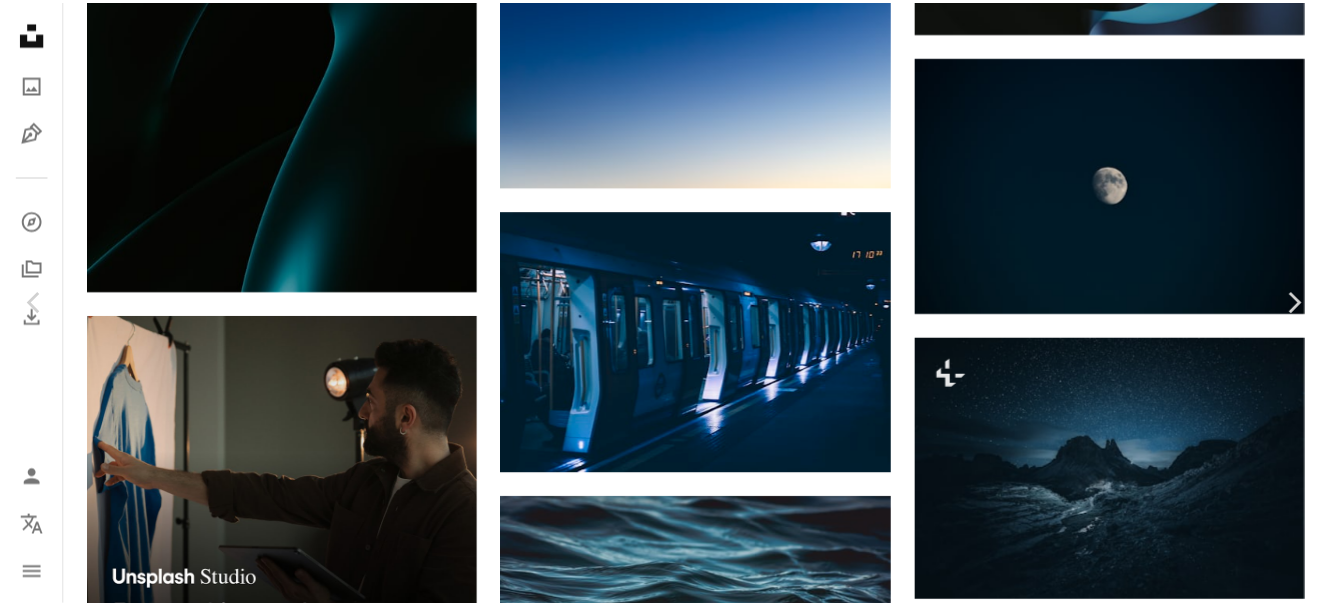 scroll, scrollTop: 0, scrollLeft: 0, axis: both 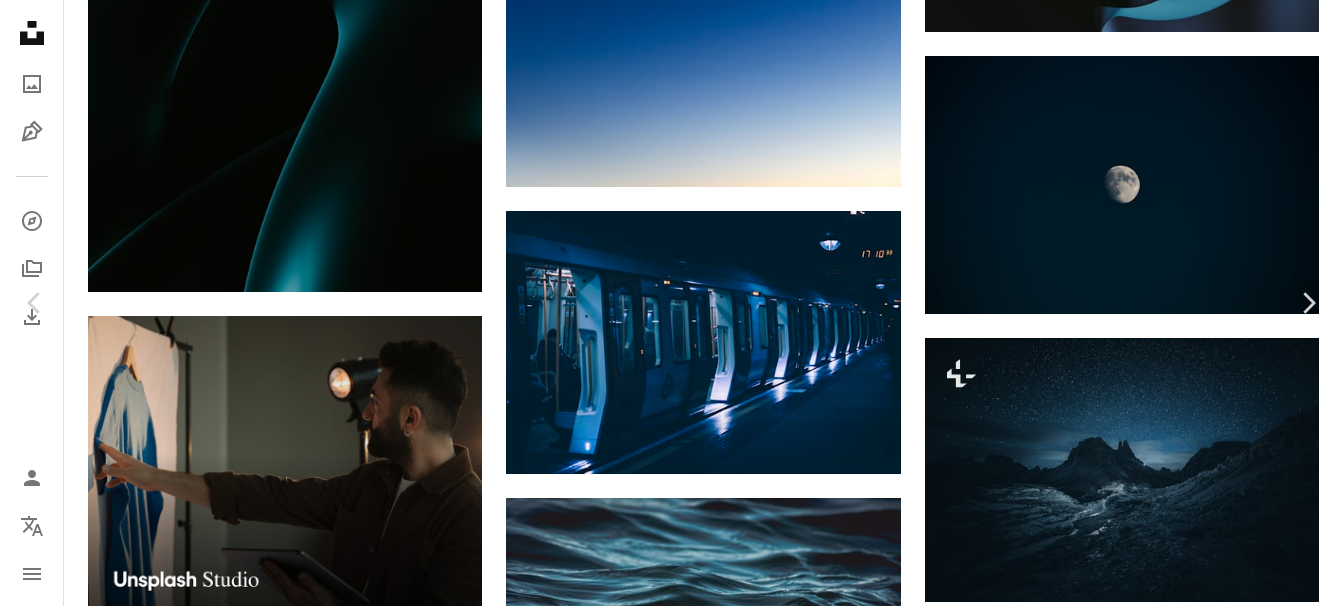 click on "An X shape" at bounding box center [20, 20] 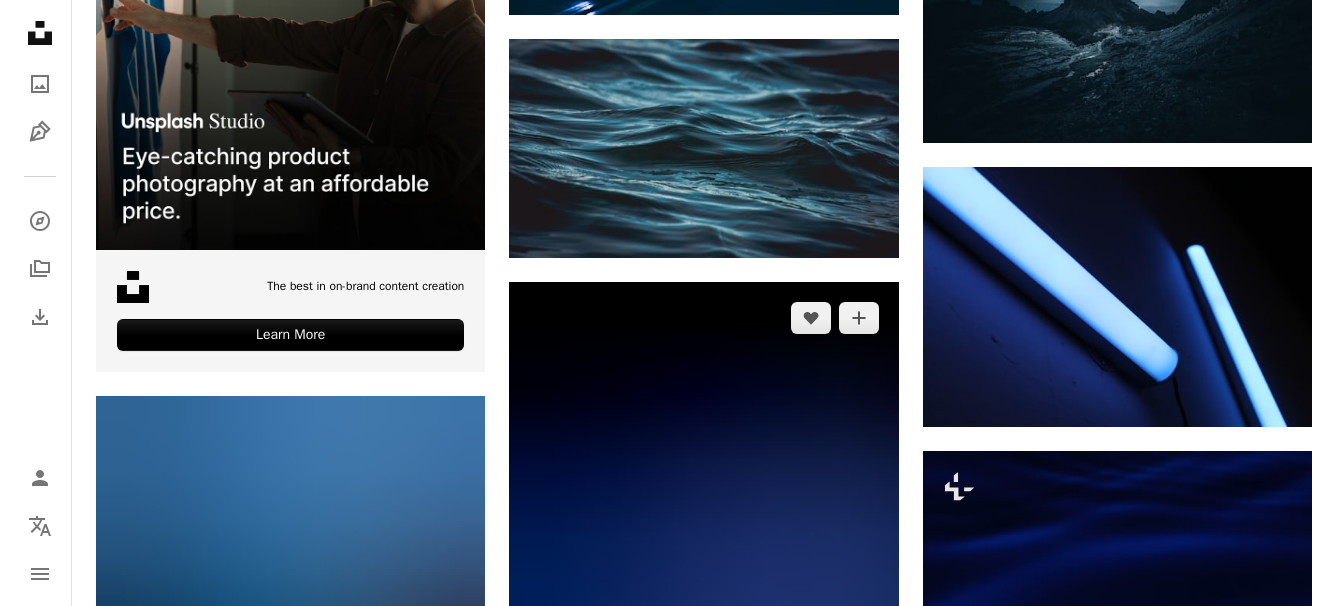 scroll, scrollTop: 3400, scrollLeft: 0, axis: vertical 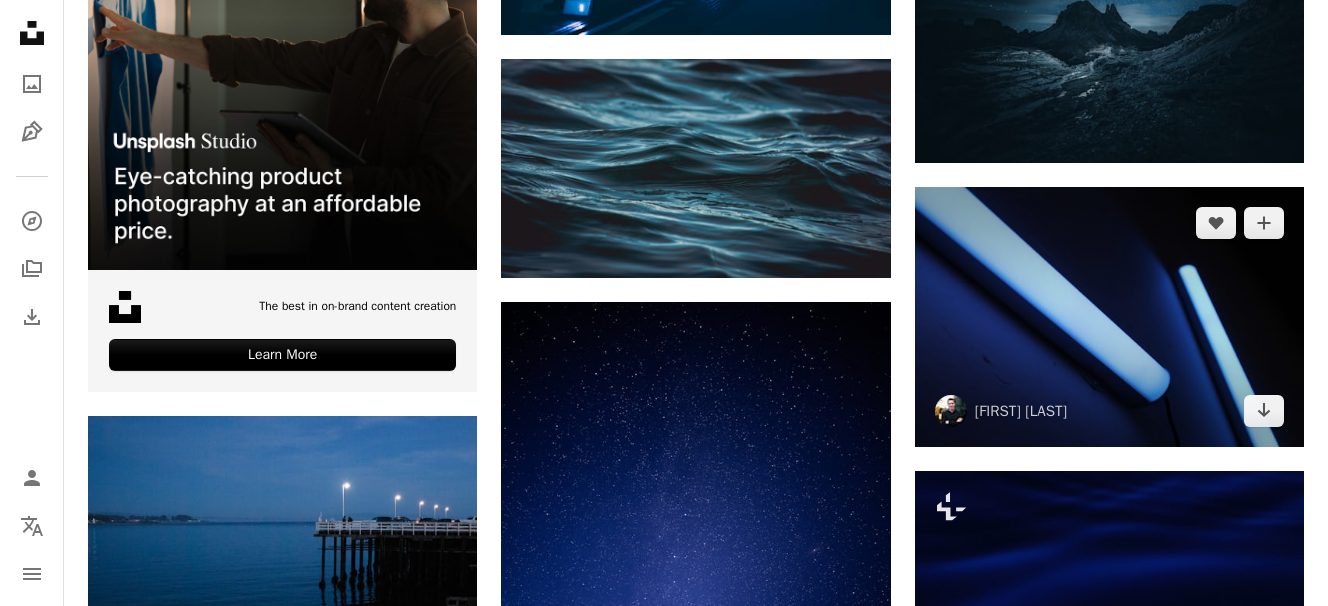 click at bounding box center (1109, 316) 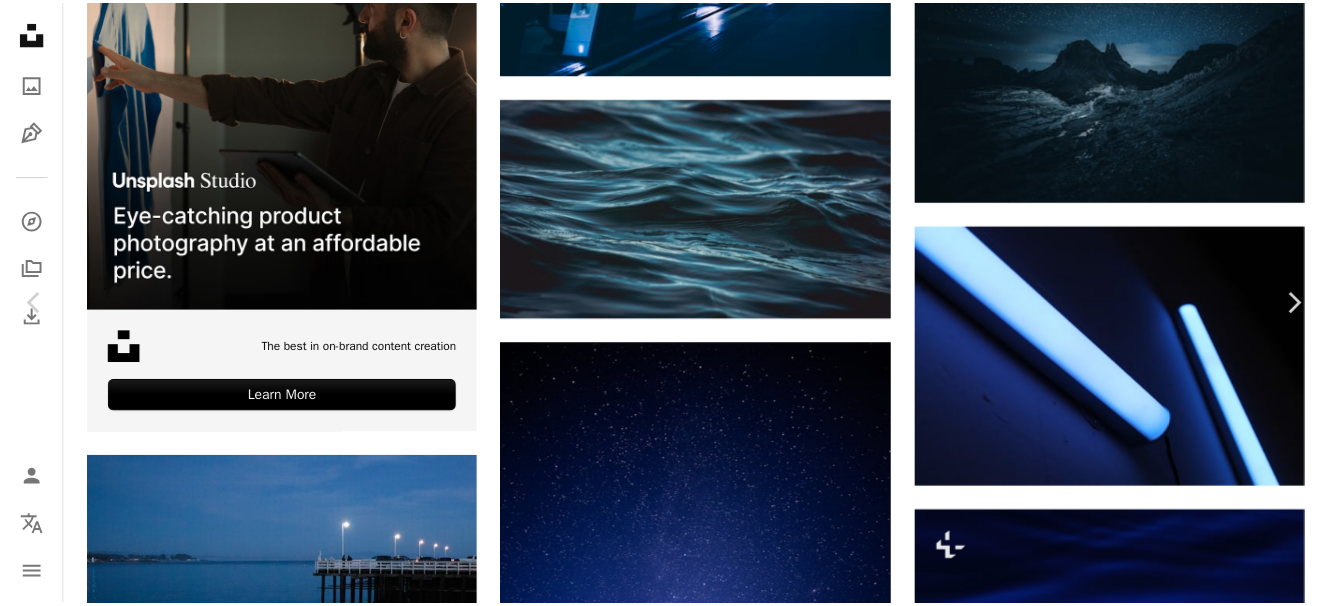 scroll, scrollTop: 100, scrollLeft: 0, axis: vertical 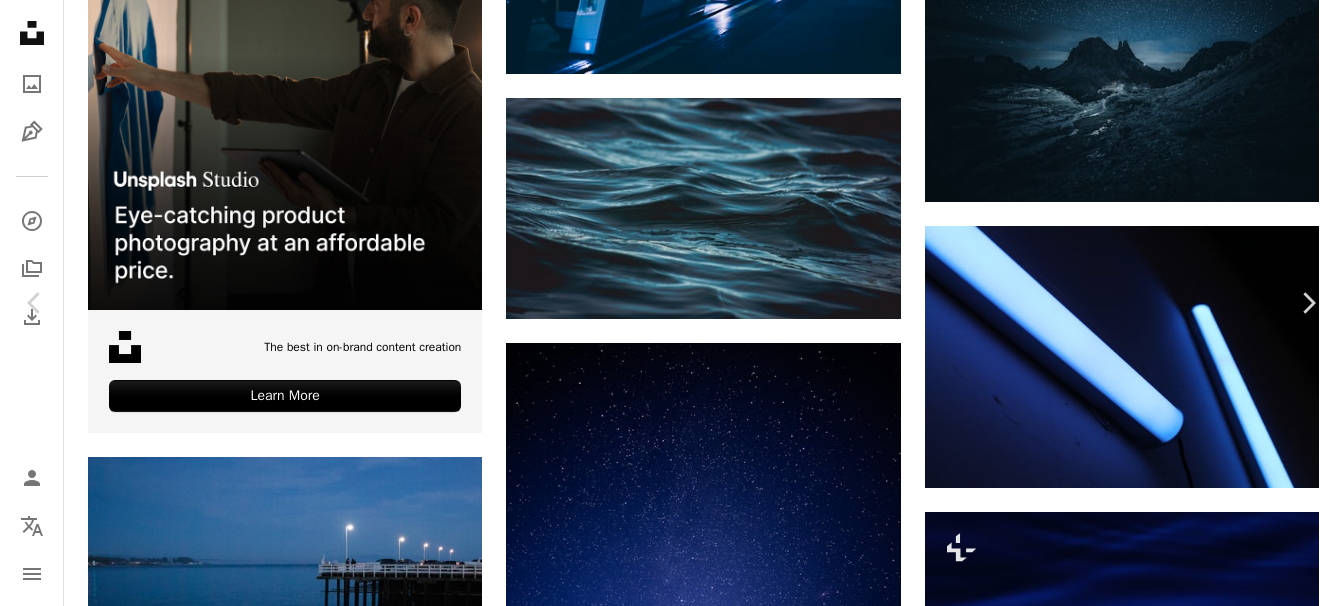 click on "Télécharger gratuitement" at bounding box center [1111, 3354] 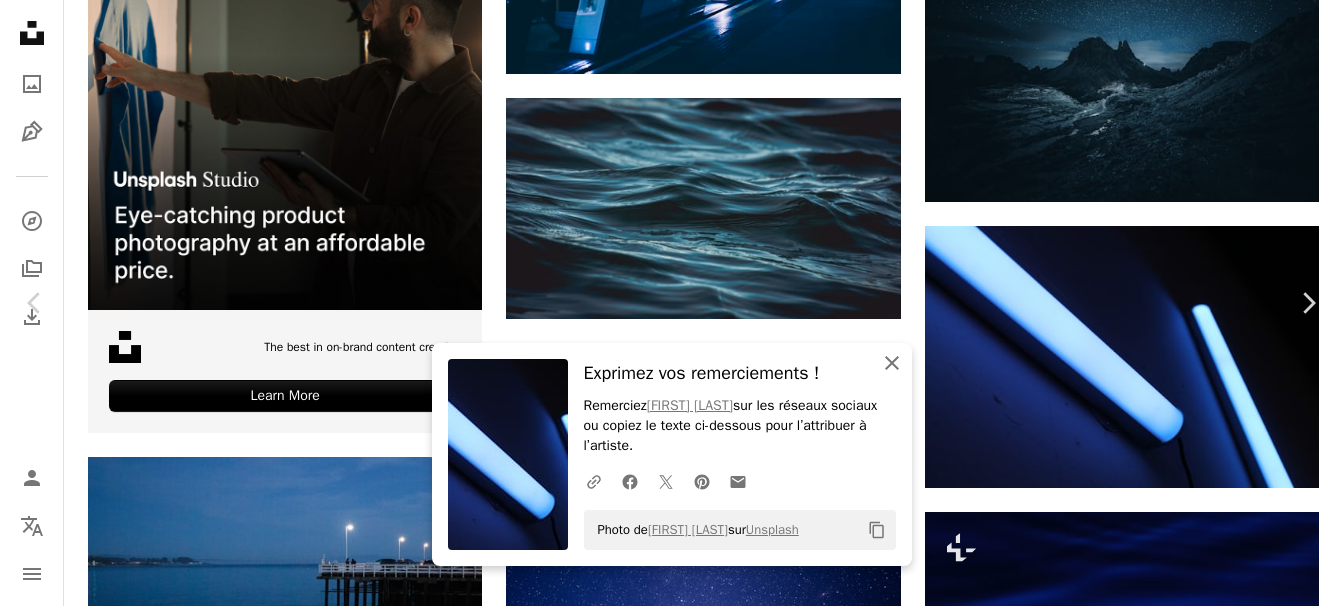 click on "An X shape" 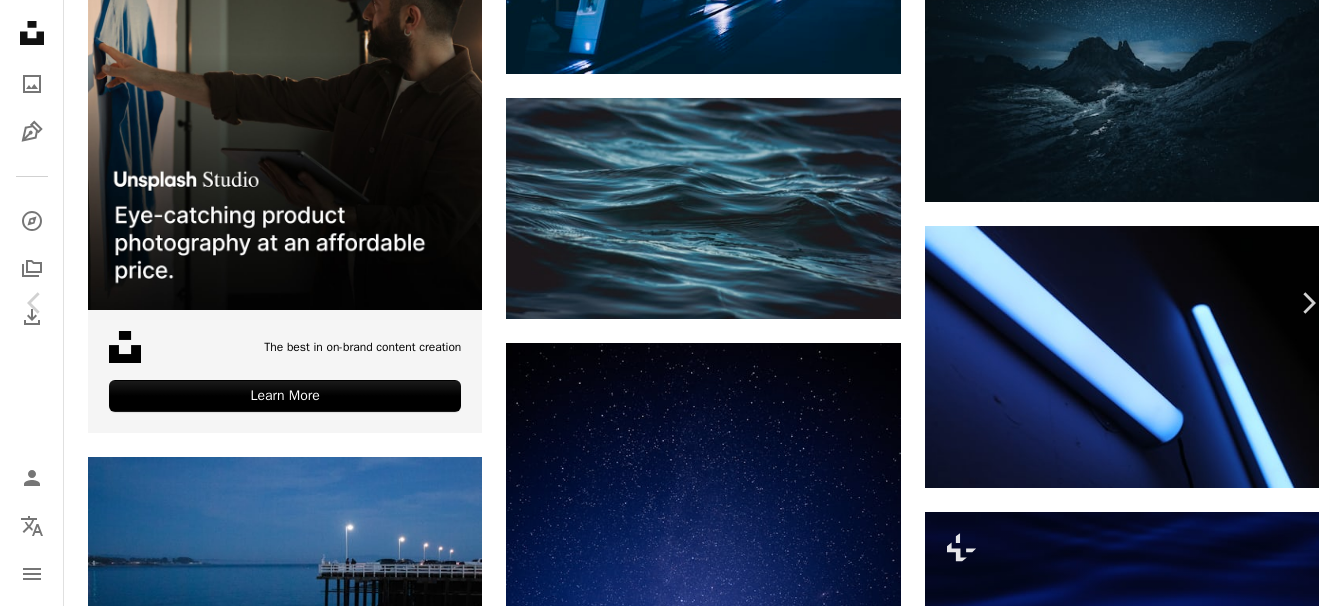 click on "An X shape" at bounding box center [20, 20] 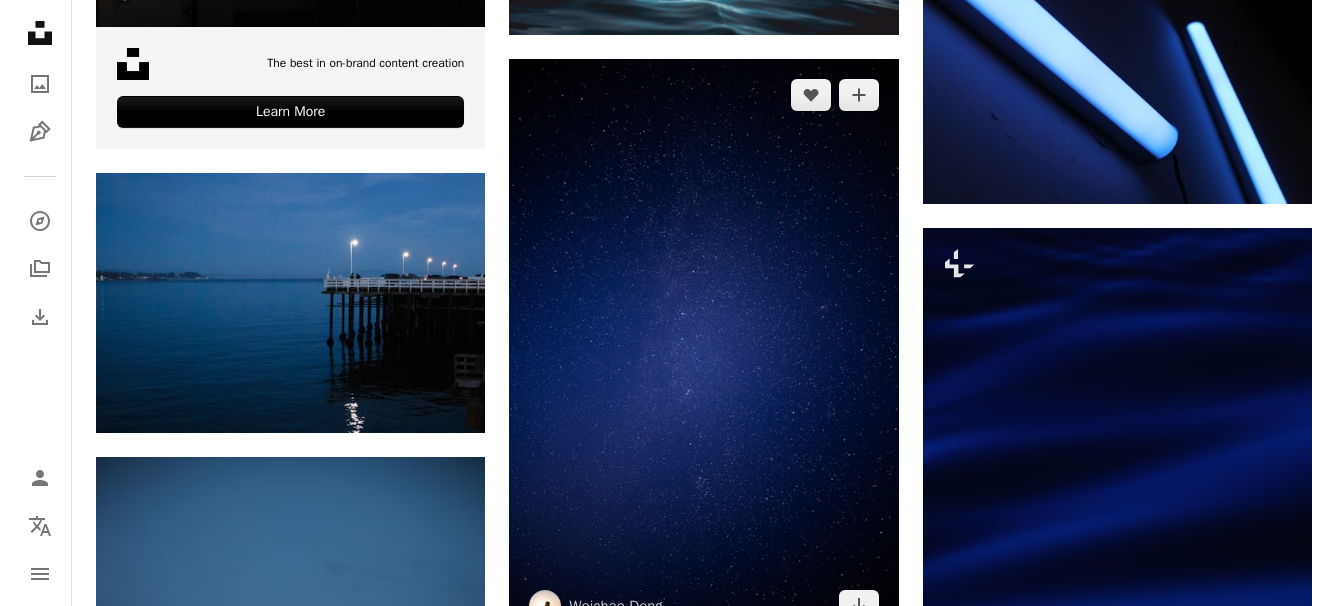 scroll, scrollTop: 3600, scrollLeft: 0, axis: vertical 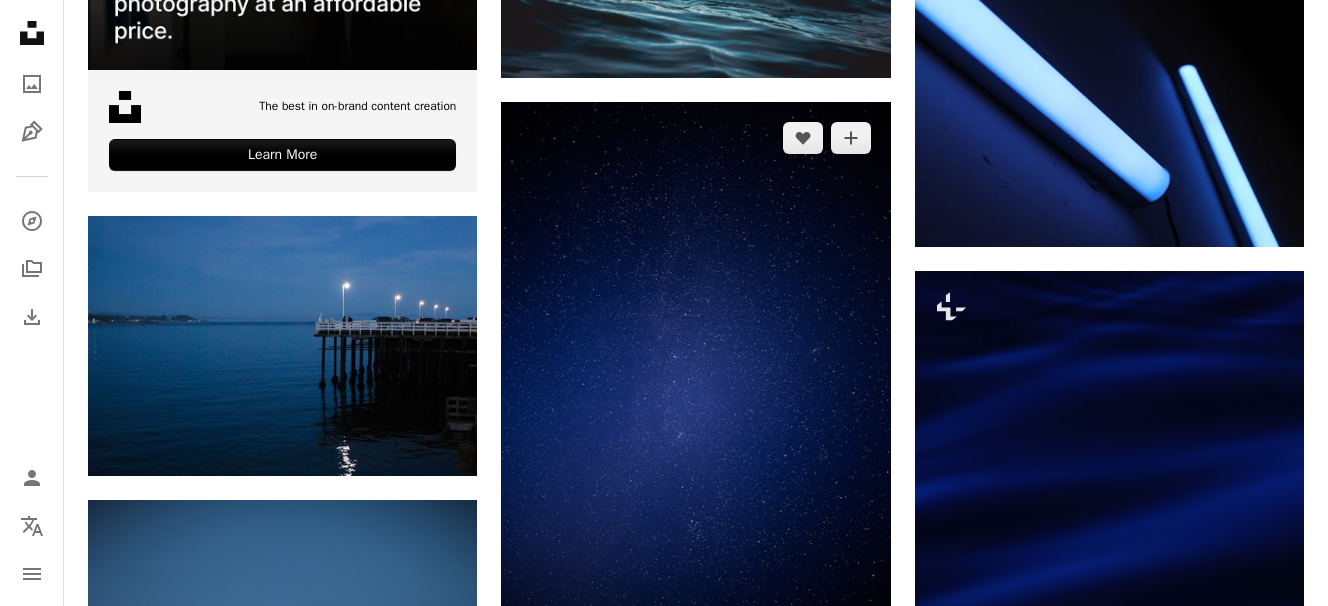 click at bounding box center [695, 393] 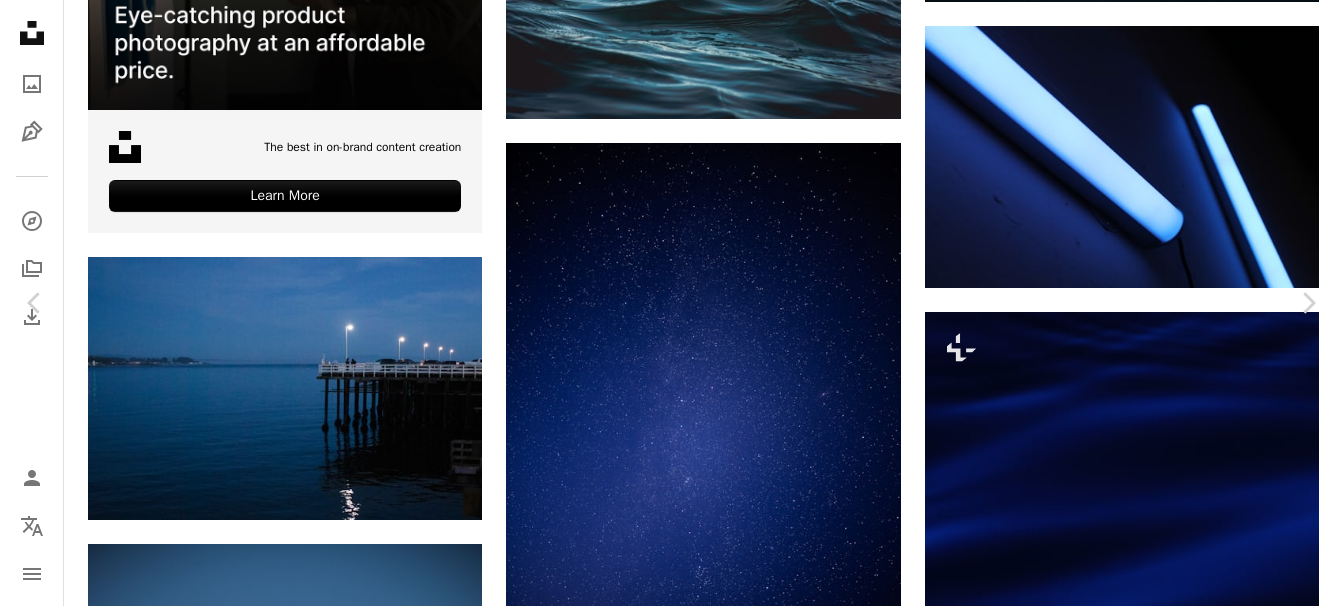 click at bounding box center [664, 3501] 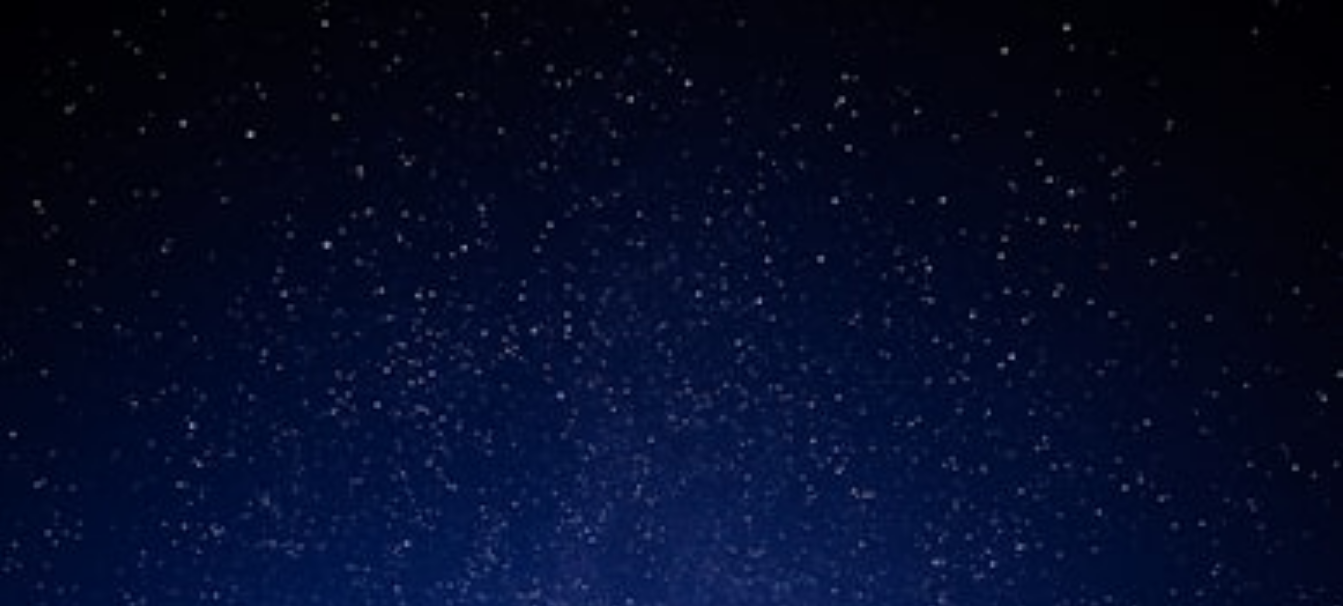 scroll, scrollTop: 680, scrollLeft: 0, axis: vertical 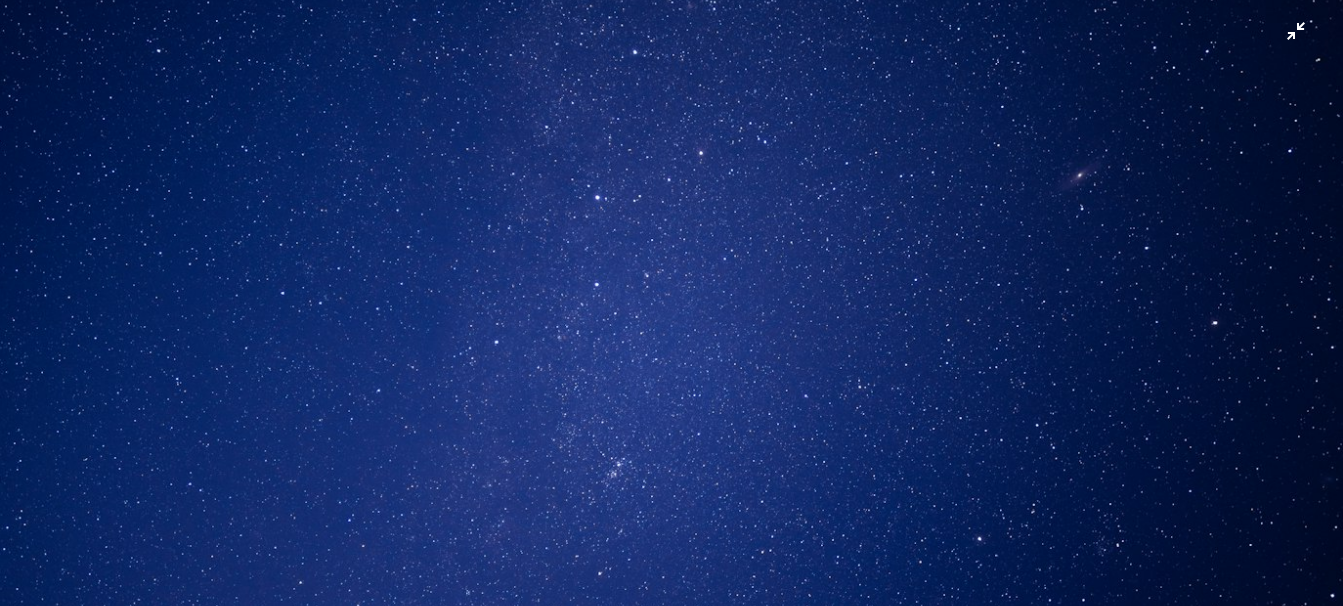 click at bounding box center (671, 325) 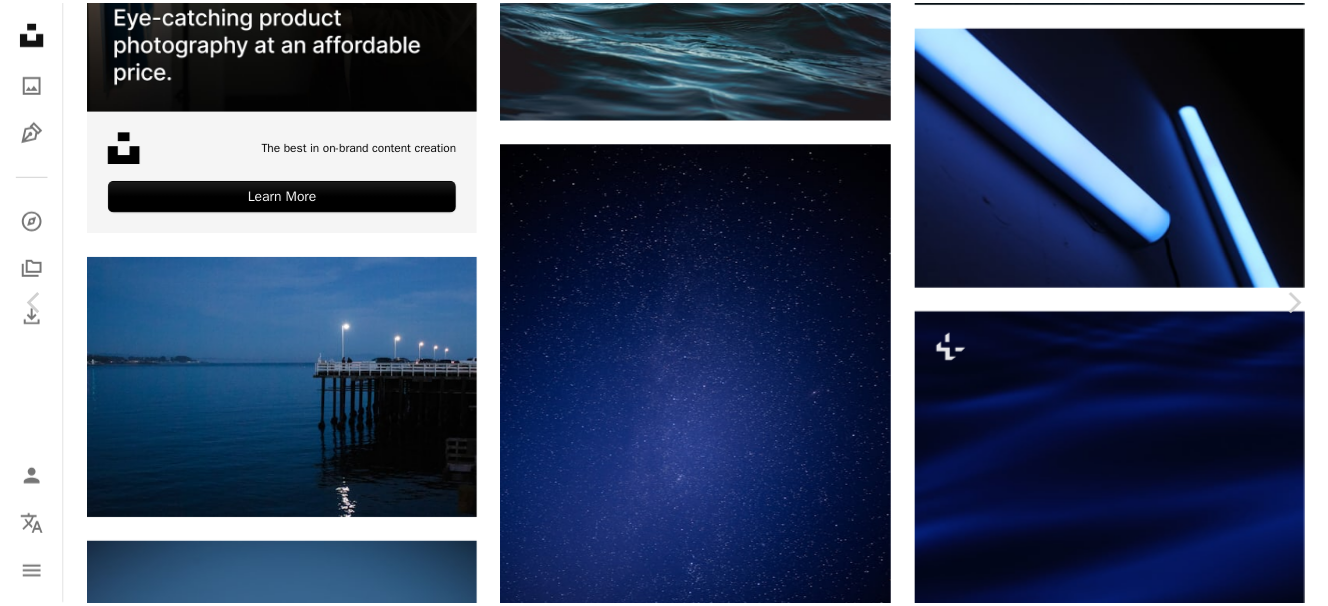 scroll, scrollTop: 62, scrollLeft: 0, axis: vertical 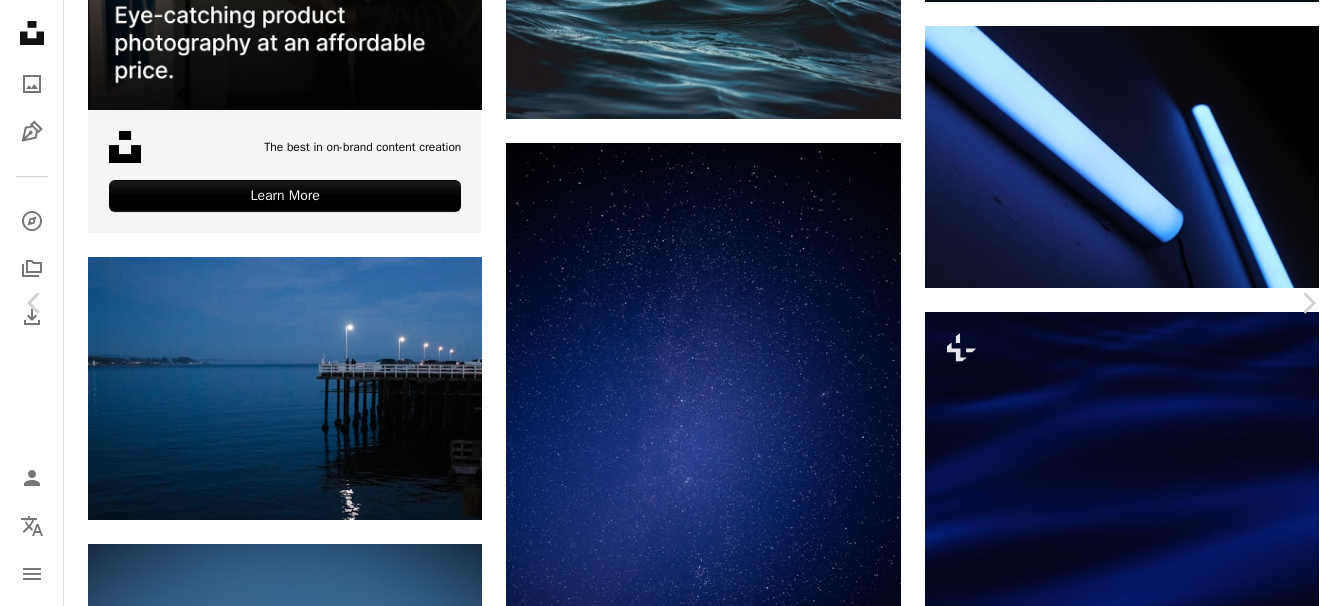 click on "Télécharger gratuitement" at bounding box center (1111, 3154) 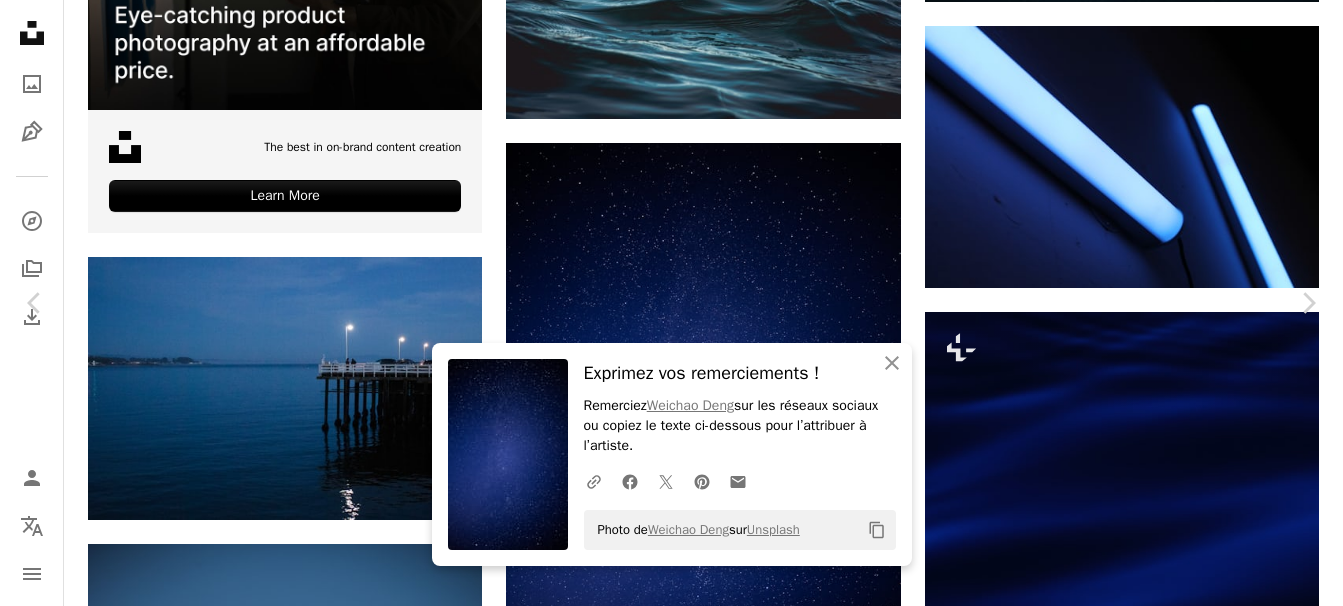 click on "Zoom in" at bounding box center (664, 3439) 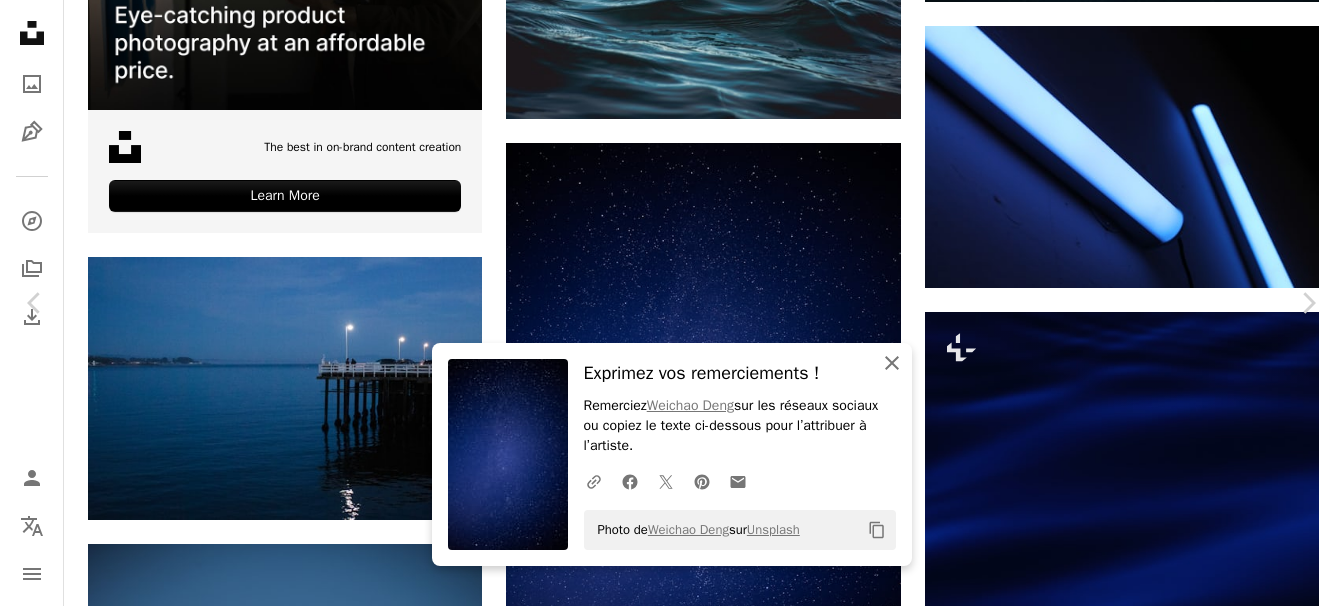 click on "An X shape" 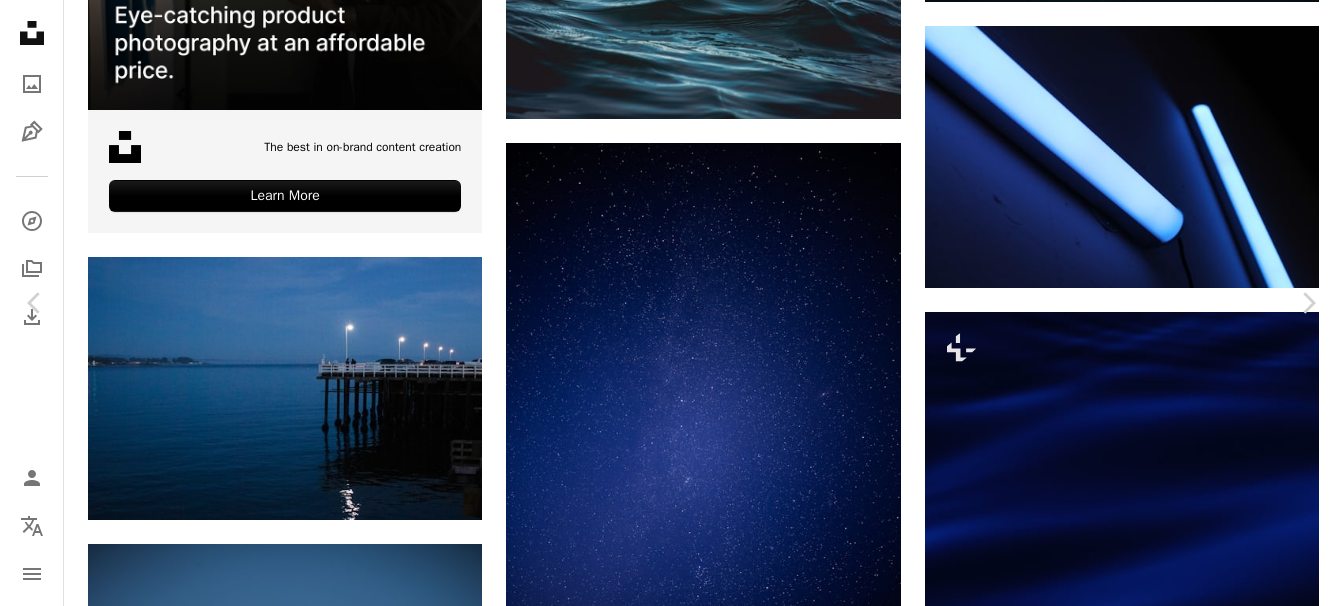click on "Zoom in" at bounding box center (664, 3439) 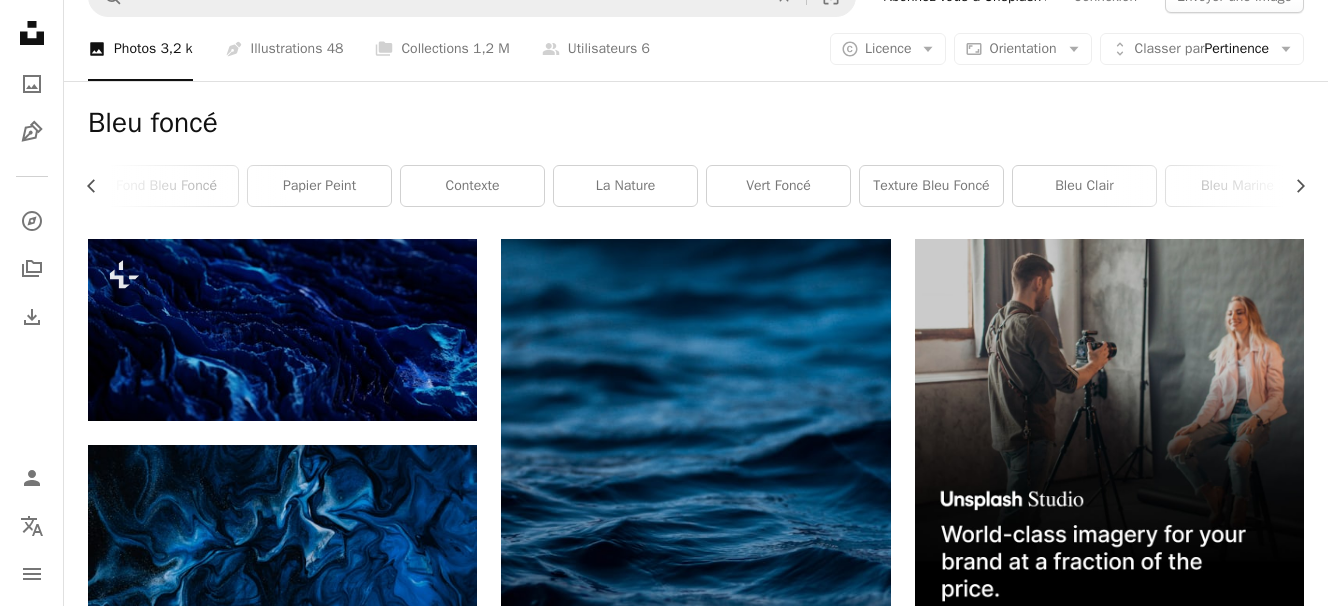 scroll, scrollTop: 0, scrollLeft: 0, axis: both 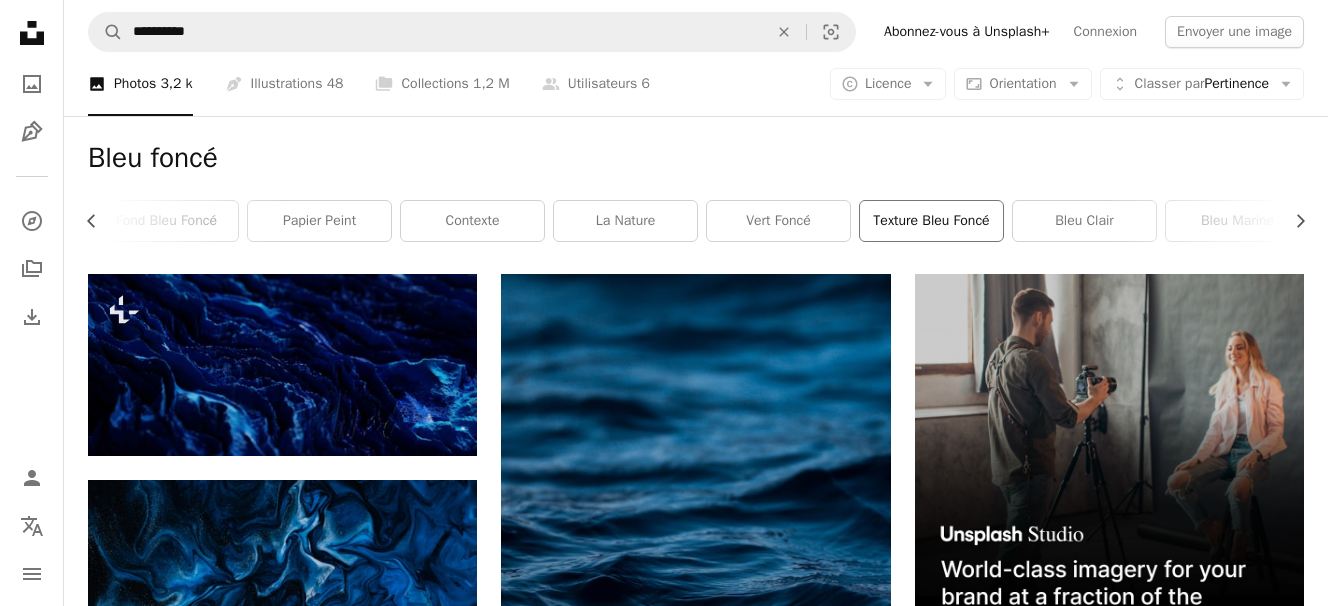 click on "texture bleu foncé" at bounding box center (931, 221) 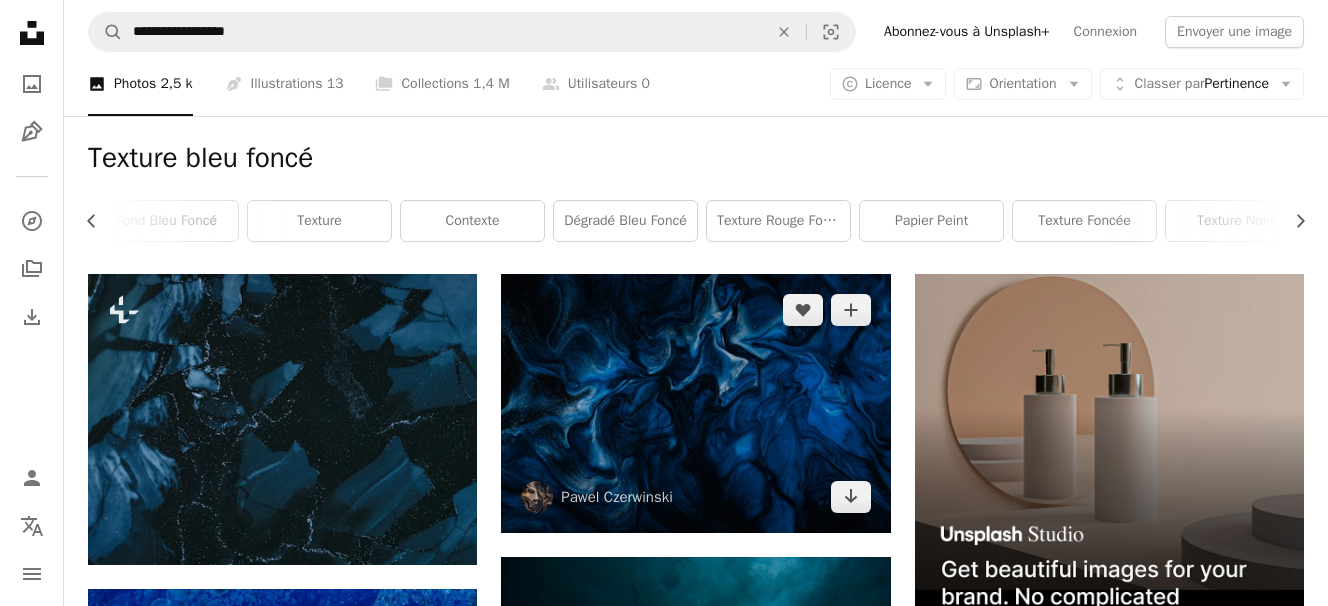 scroll, scrollTop: 100, scrollLeft: 0, axis: vertical 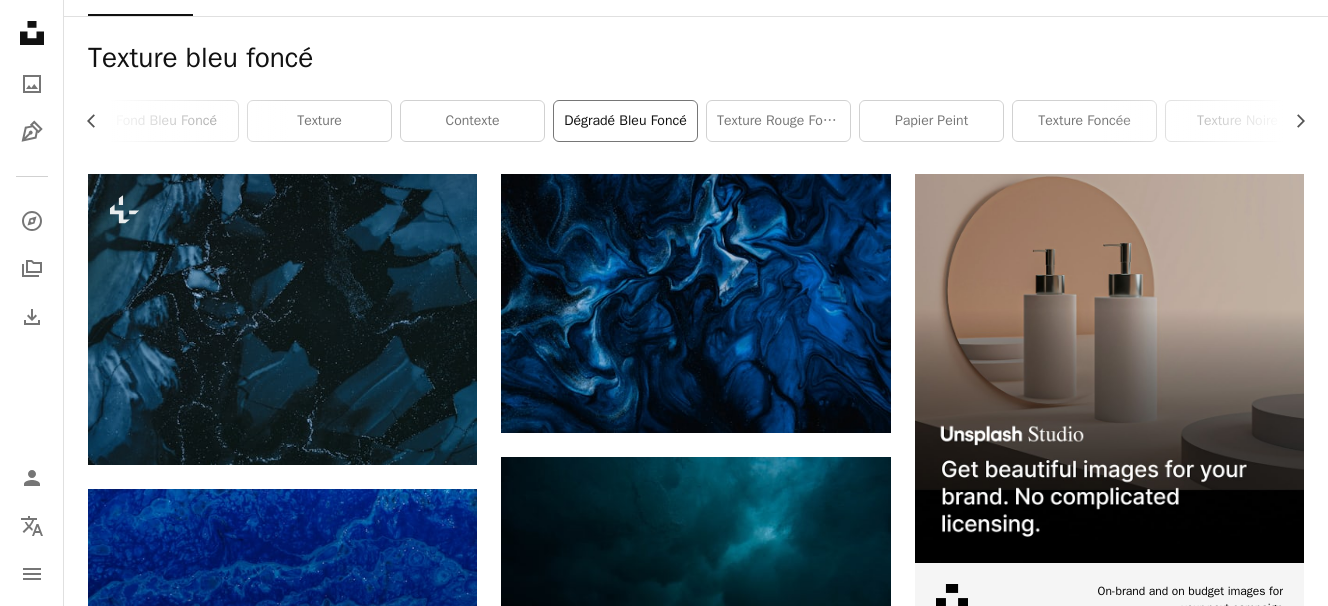 click on "dégradé bleu foncé" at bounding box center [625, 121] 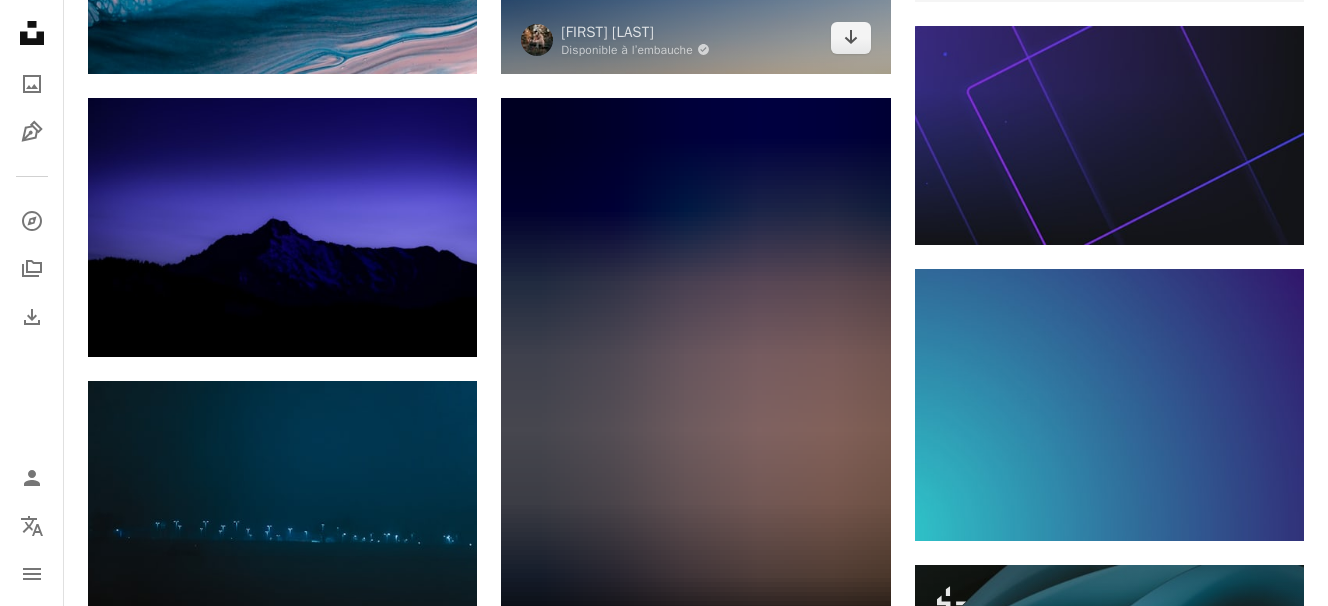 scroll, scrollTop: 800, scrollLeft: 0, axis: vertical 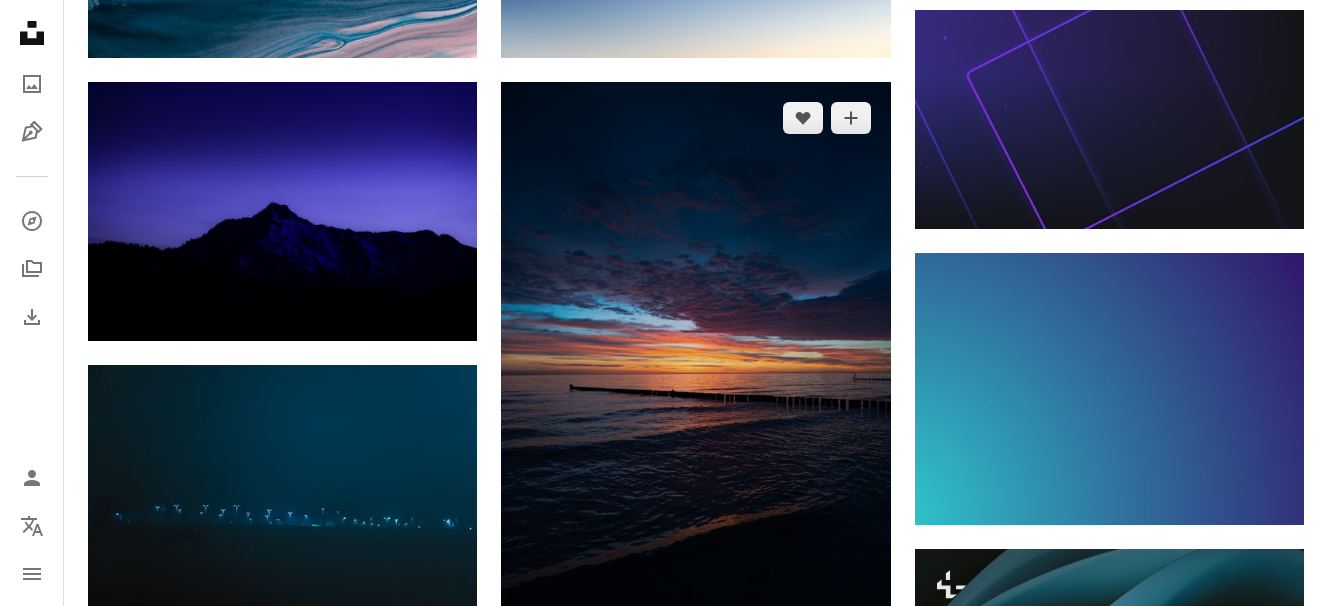 click at bounding box center (695, 374) 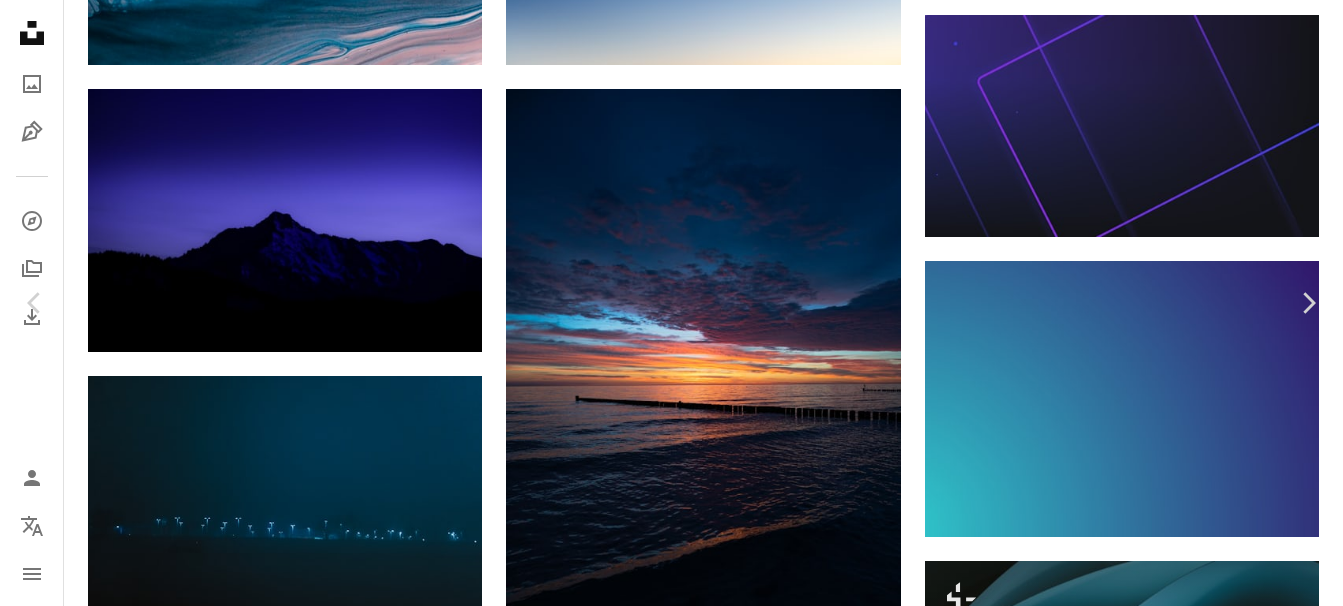 click on "Télécharger gratuitement" at bounding box center (1111, 3976) 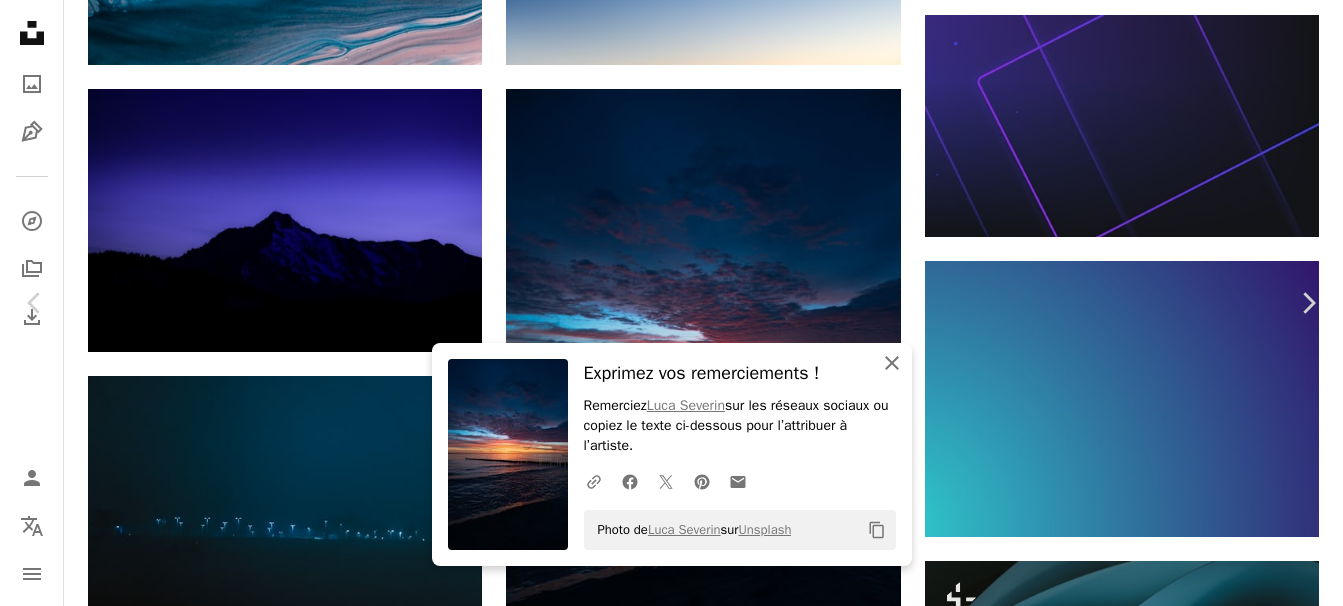 click 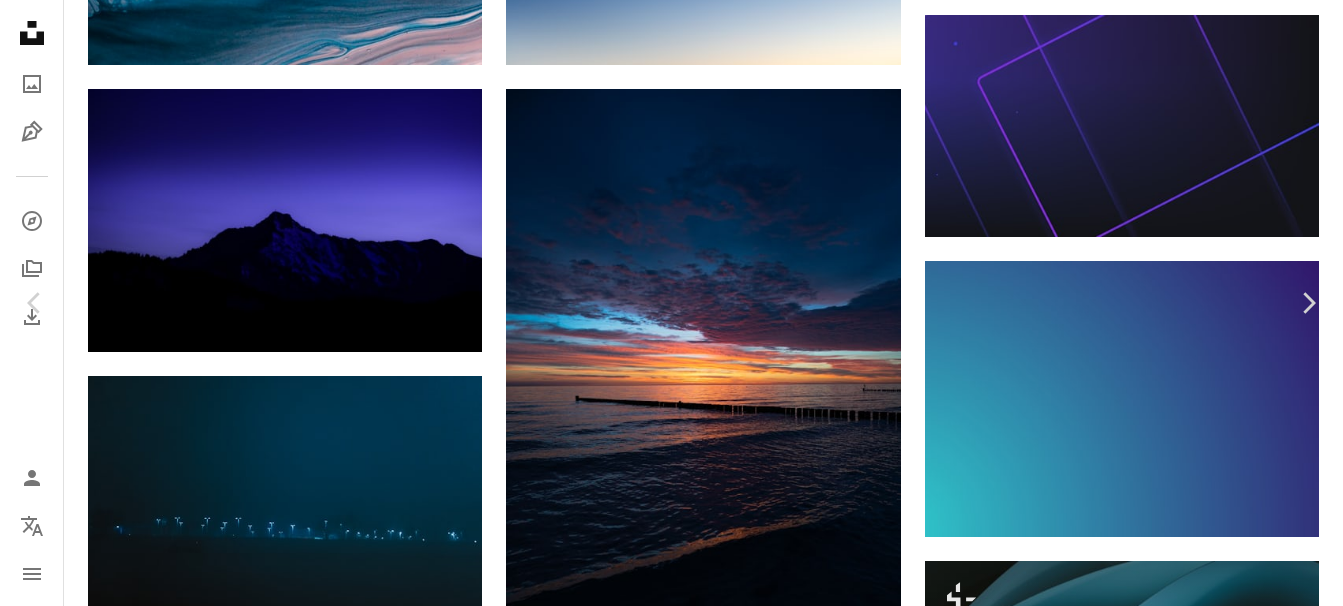 click on "An X shape" at bounding box center (20, 20) 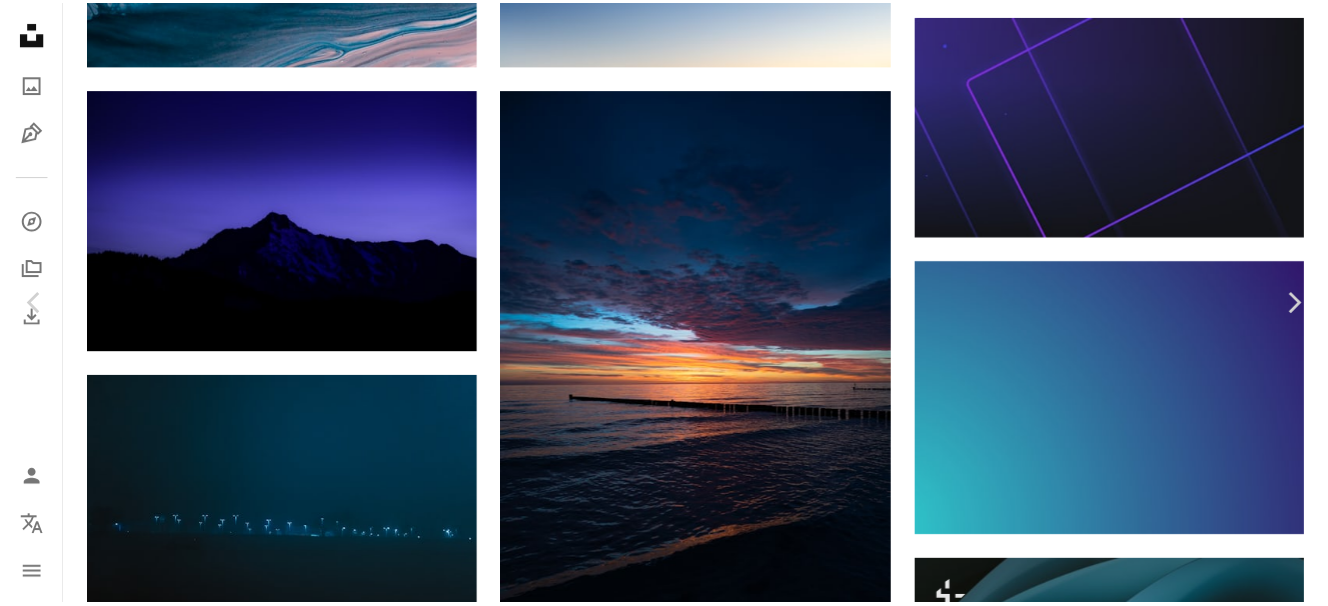 scroll, scrollTop: 0, scrollLeft: 291, axis: horizontal 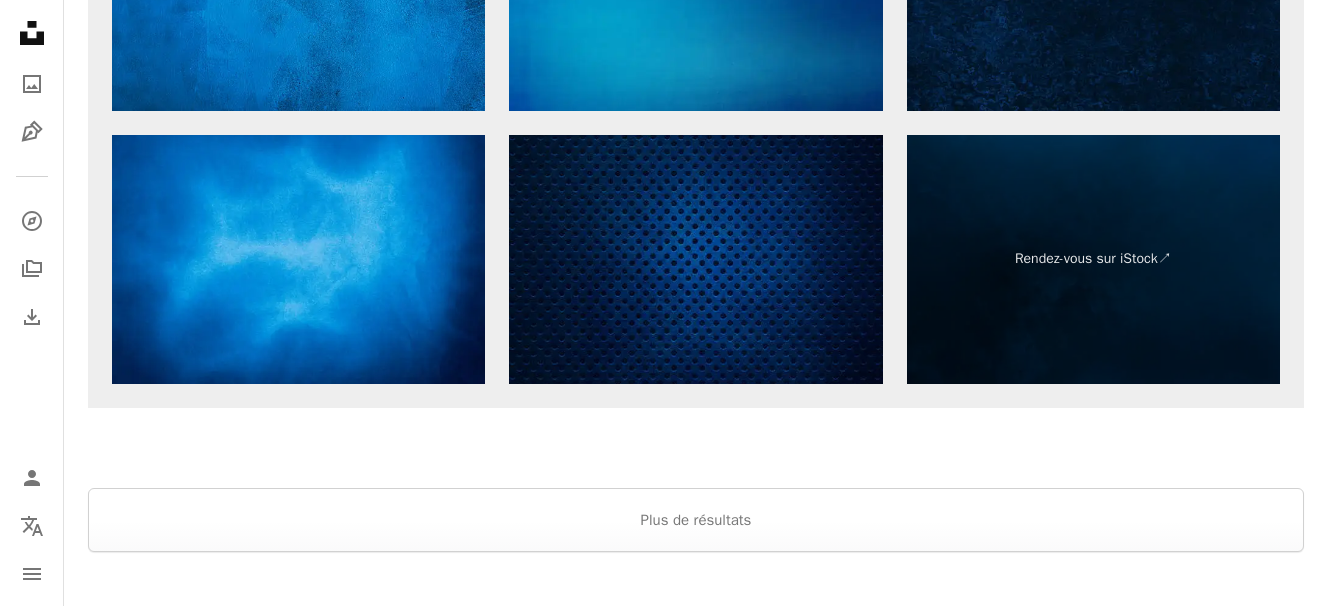 click at bounding box center [695, 259] 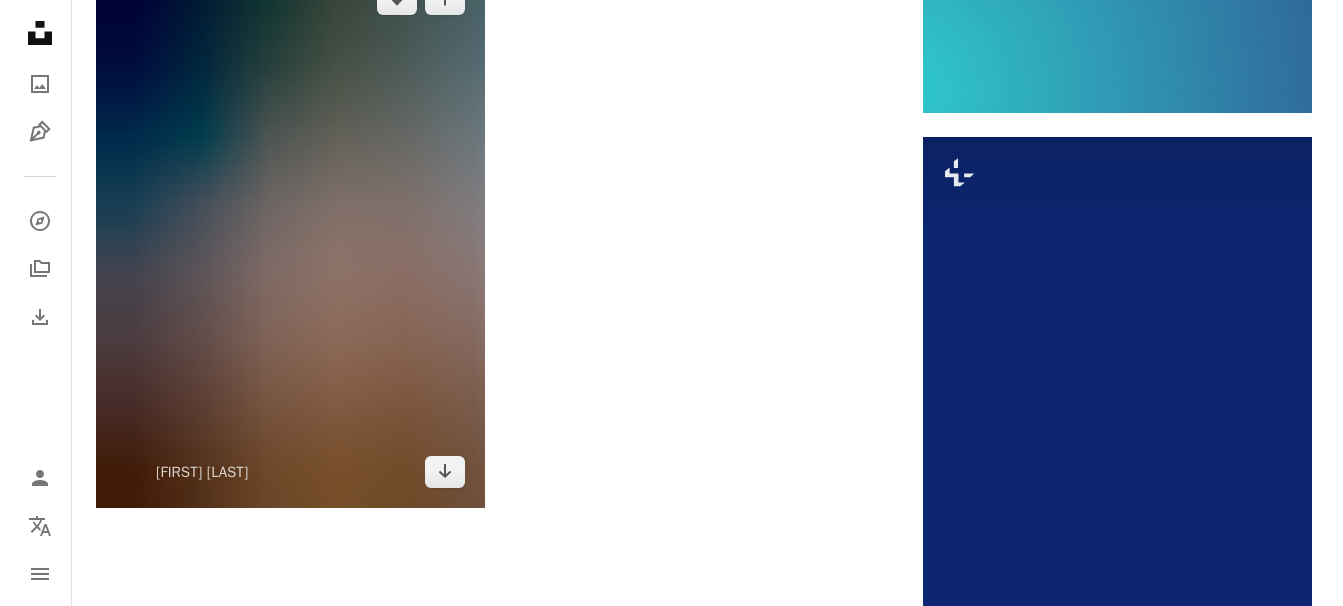 scroll, scrollTop: 3000, scrollLeft: 0, axis: vertical 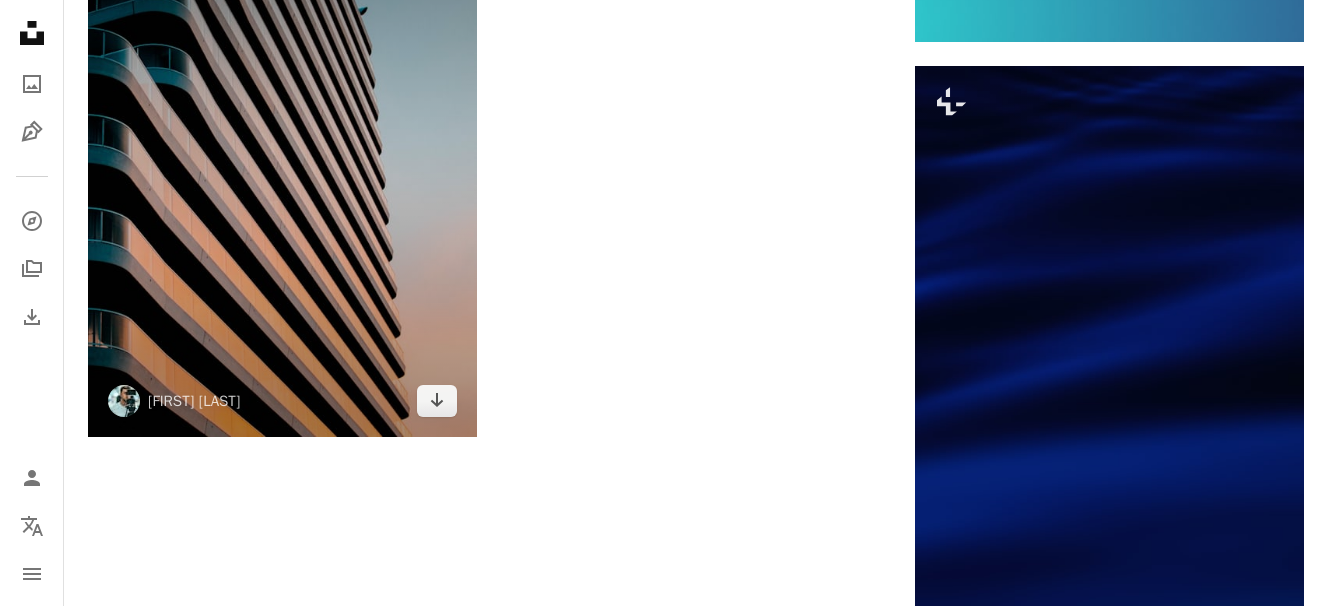 click at bounding box center (282, 164) 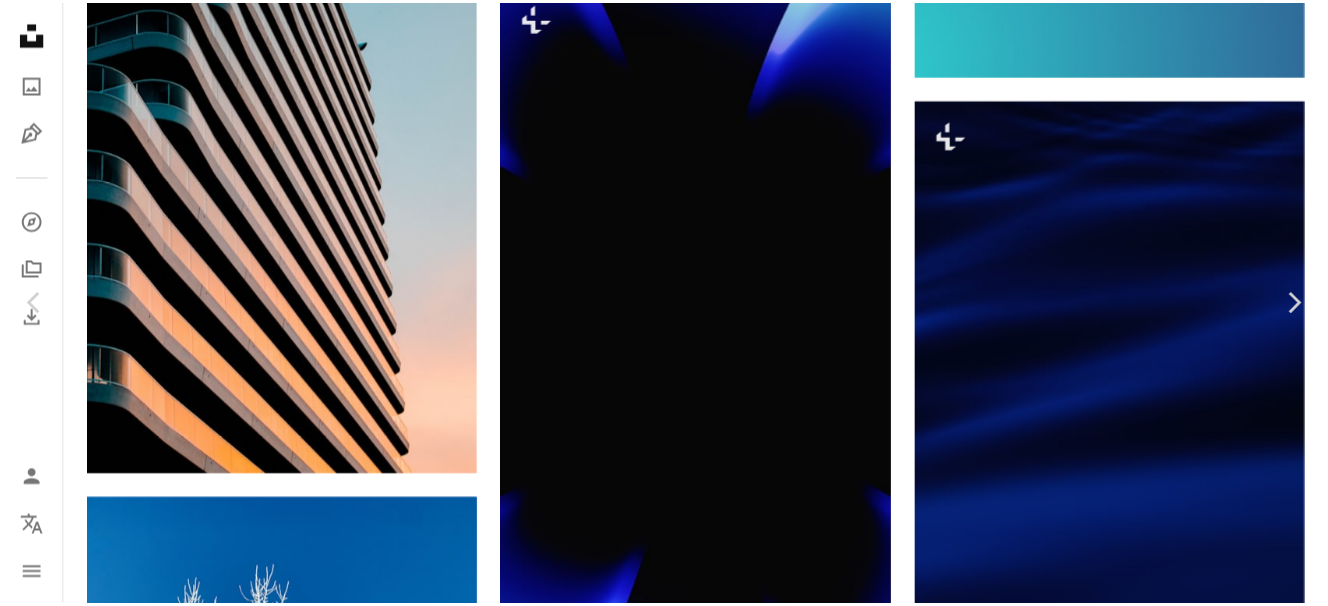 scroll, scrollTop: 0, scrollLeft: 0, axis: both 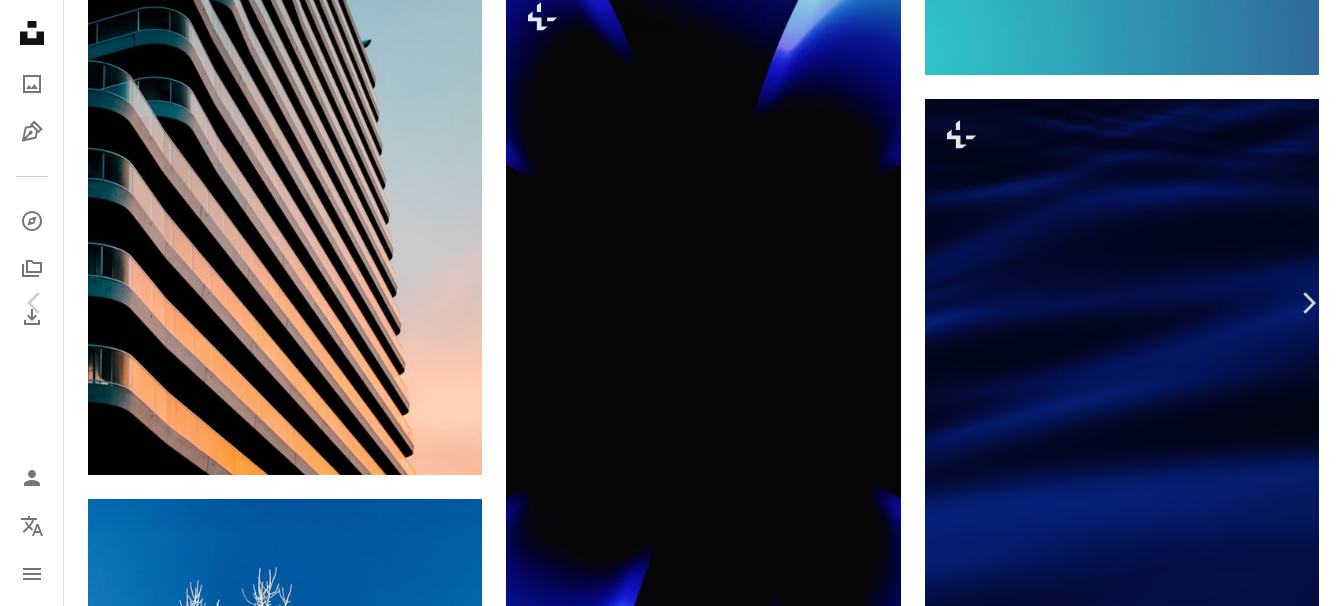 click on "An X shape" at bounding box center [20, 20] 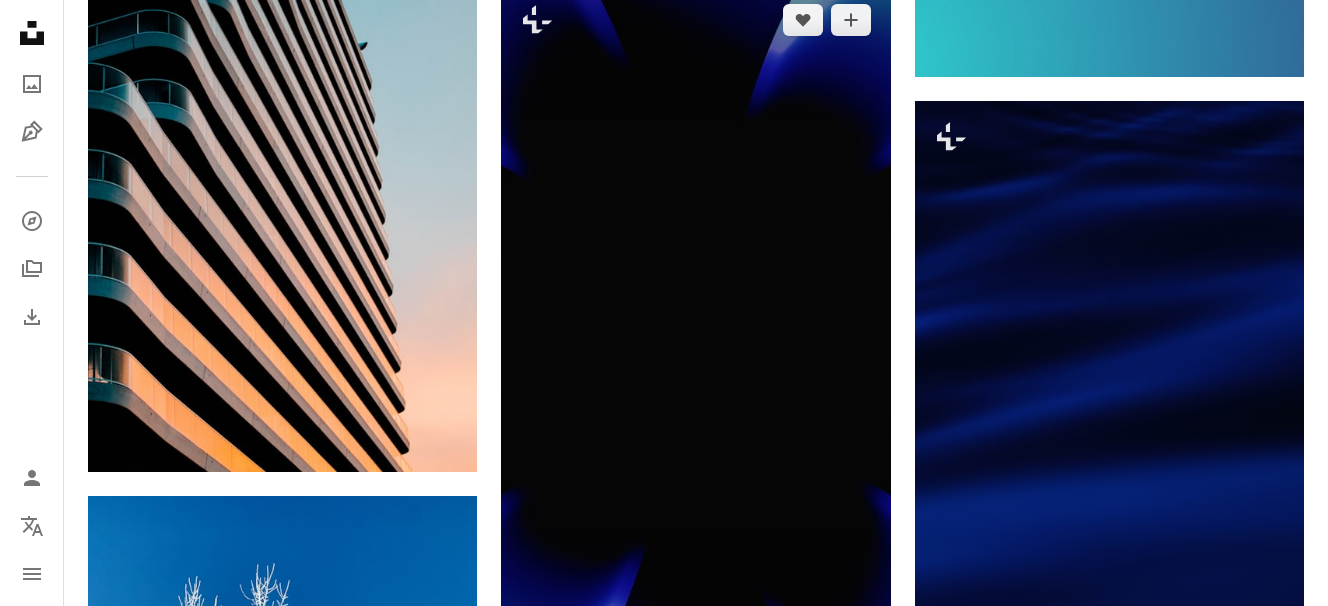 scroll, scrollTop: 3000, scrollLeft: 0, axis: vertical 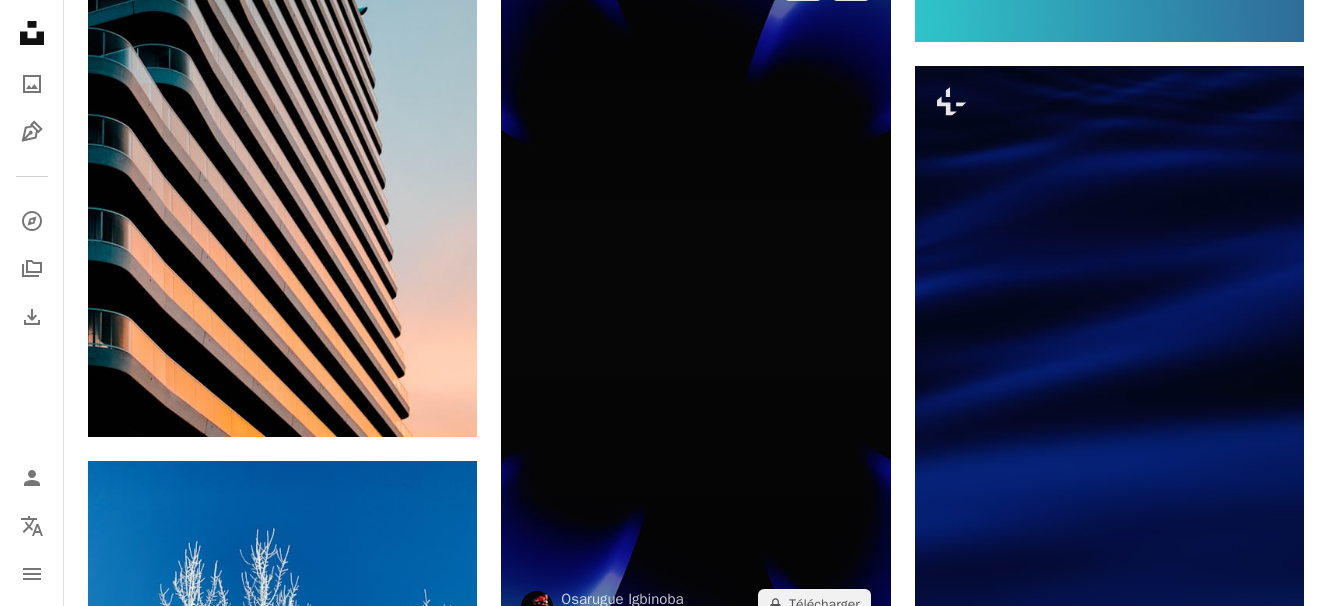 click at bounding box center (695, 295) 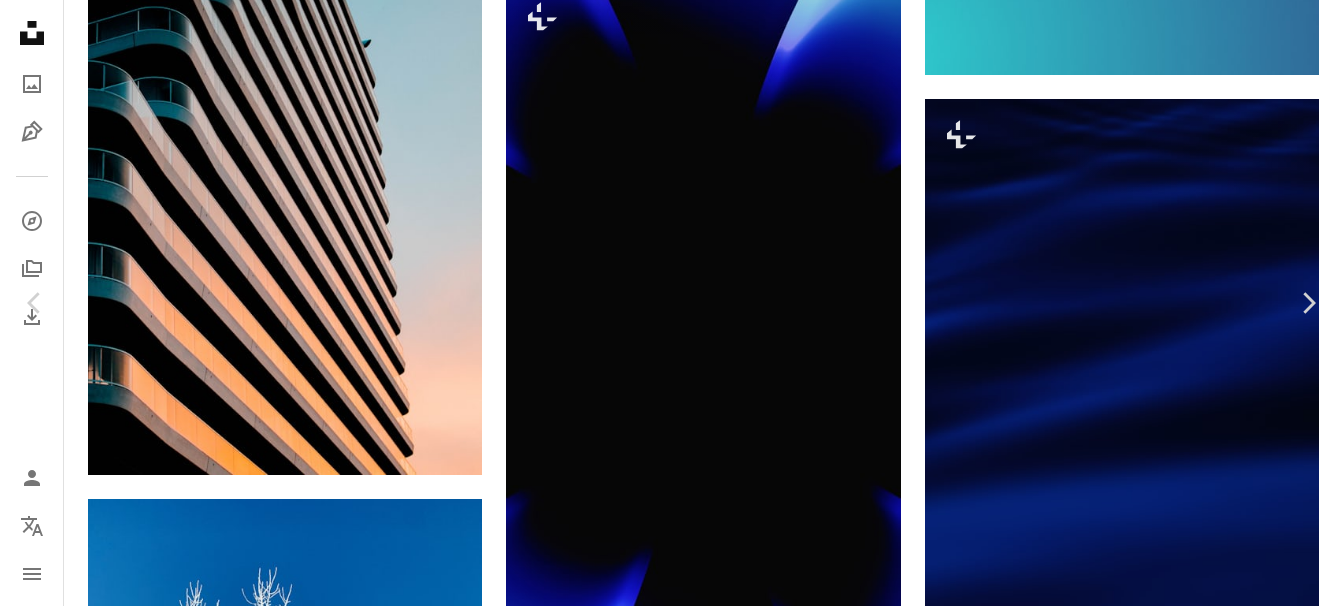 click on "An X shape" at bounding box center [20, 20] 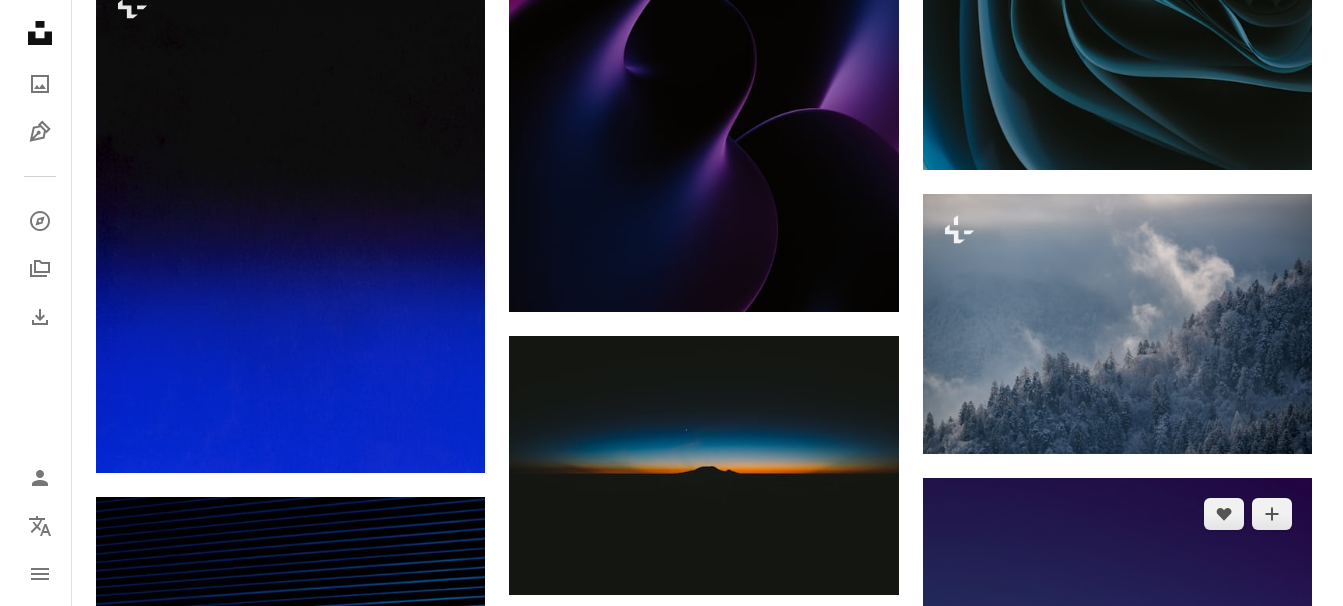 scroll, scrollTop: 1800, scrollLeft: 0, axis: vertical 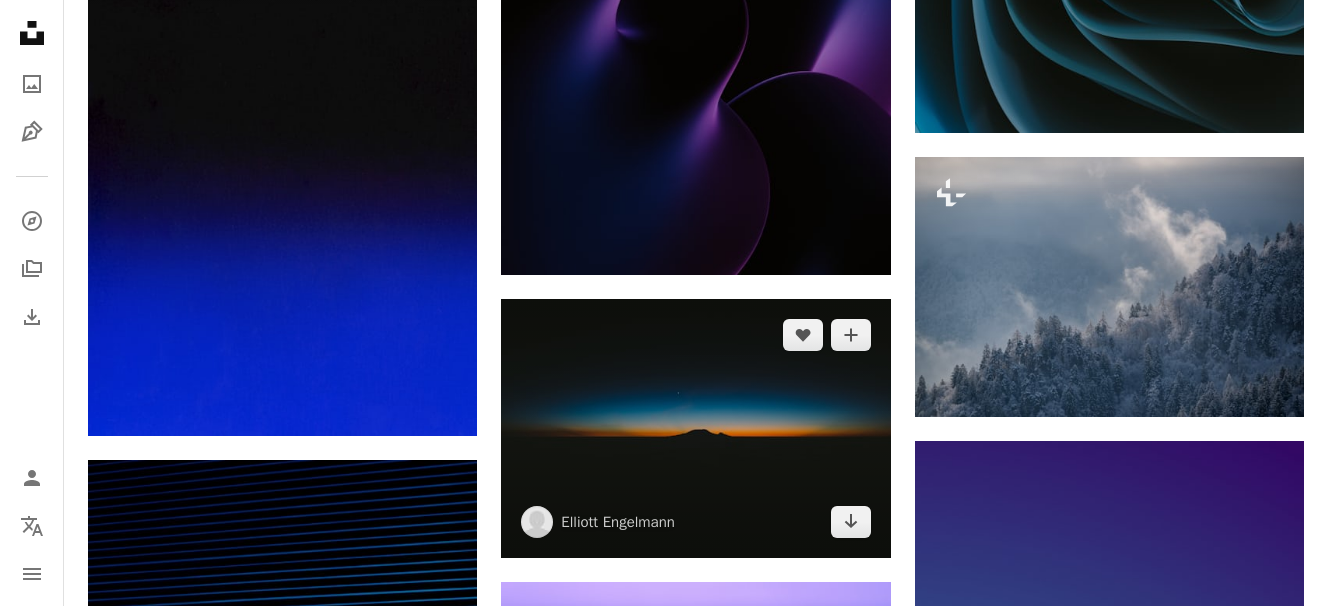 click at bounding box center (695, 428) 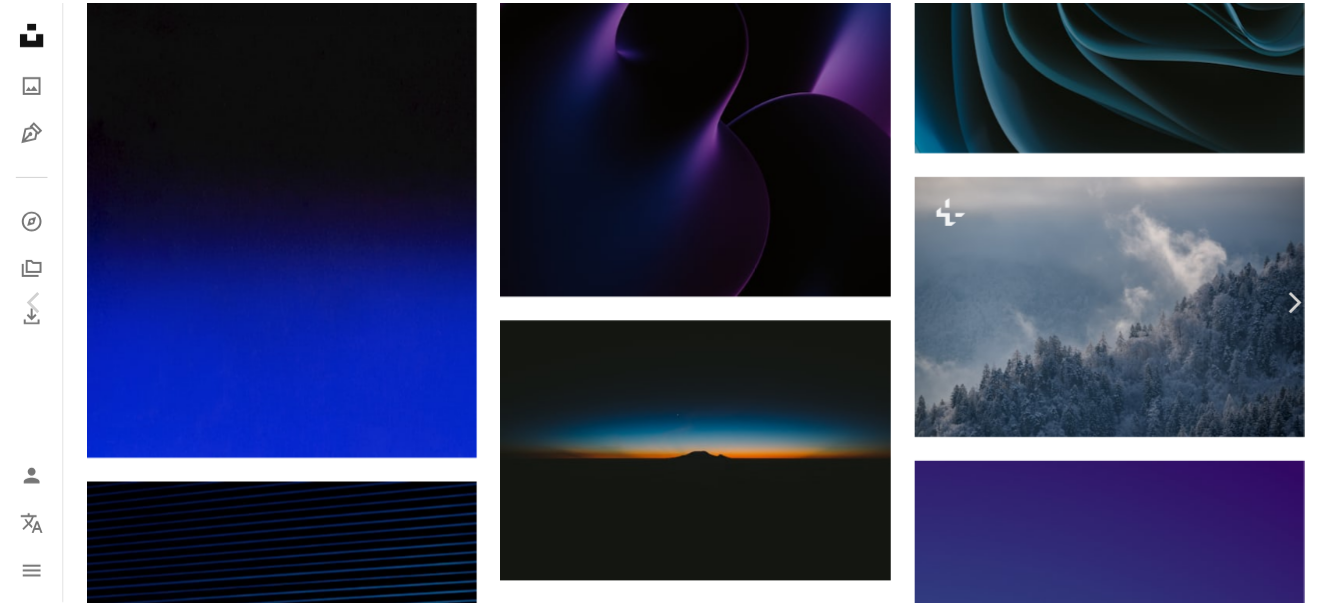 scroll, scrollTop: 100, scrollLeft: 0, axis: vertical 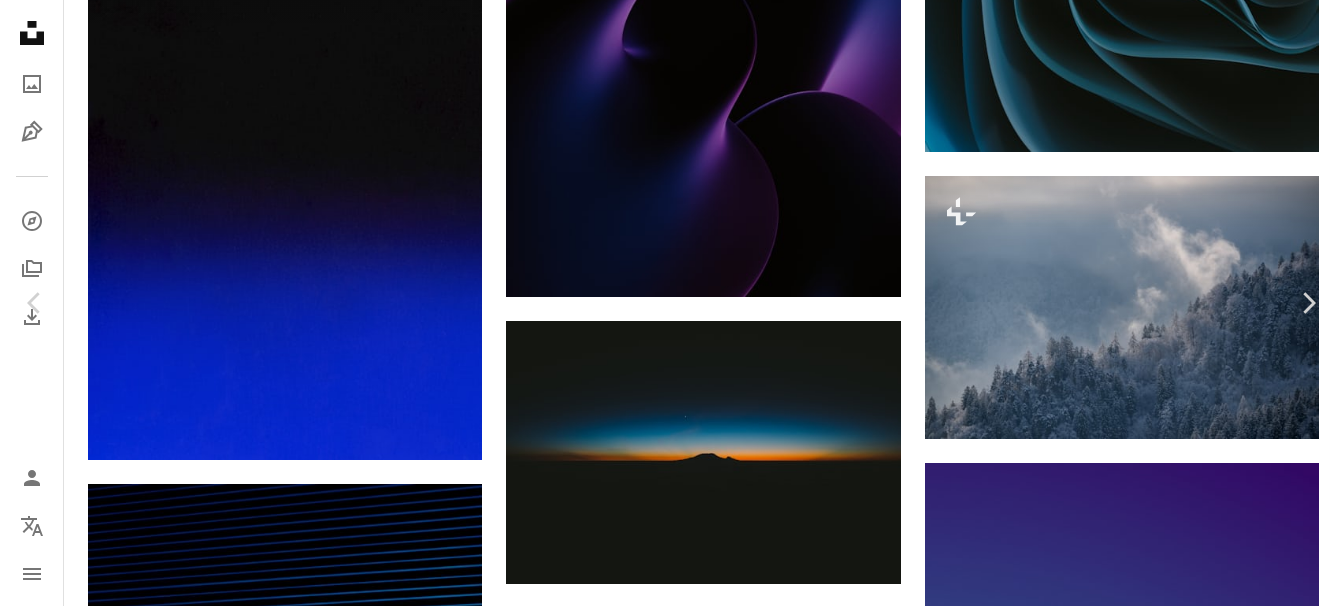 click on "Télécharger gratuitement" at bounding box center [1111, 6000] 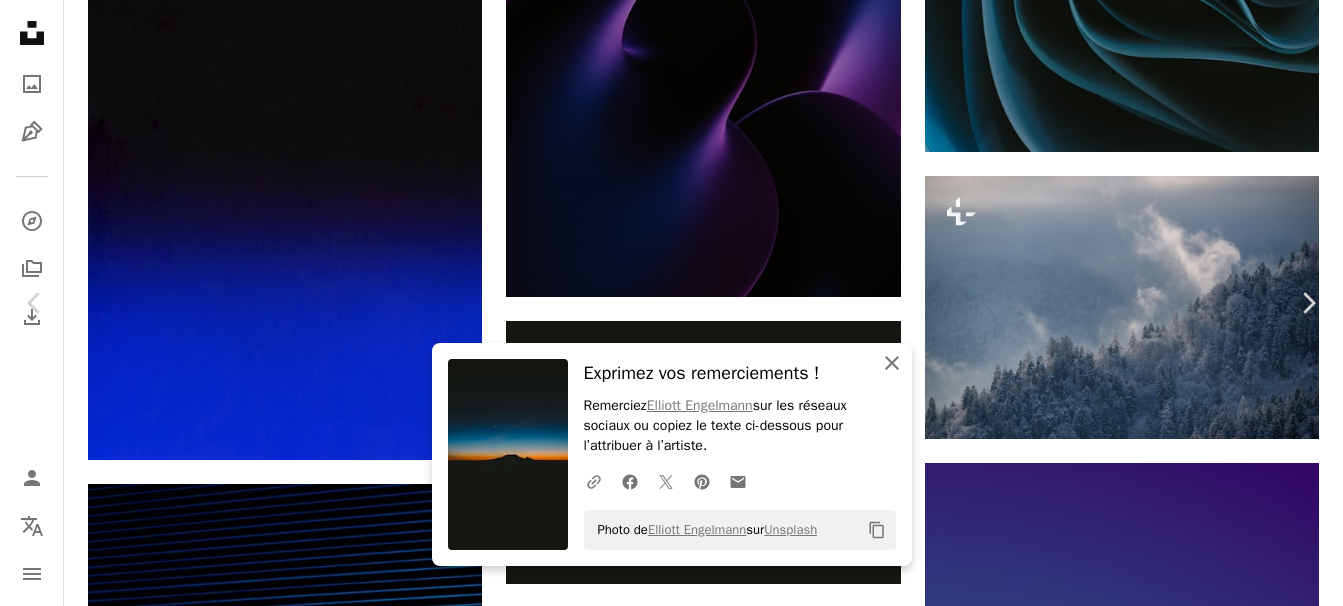 click 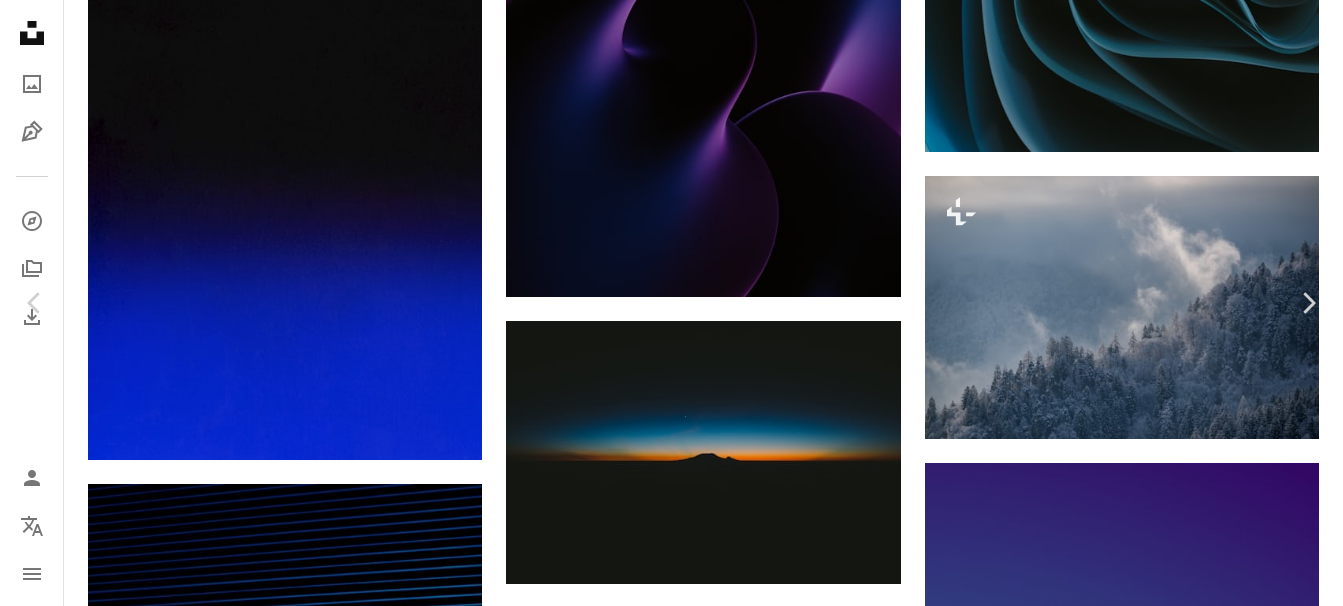 click on "An X shape" at bounding box center (20, 20) 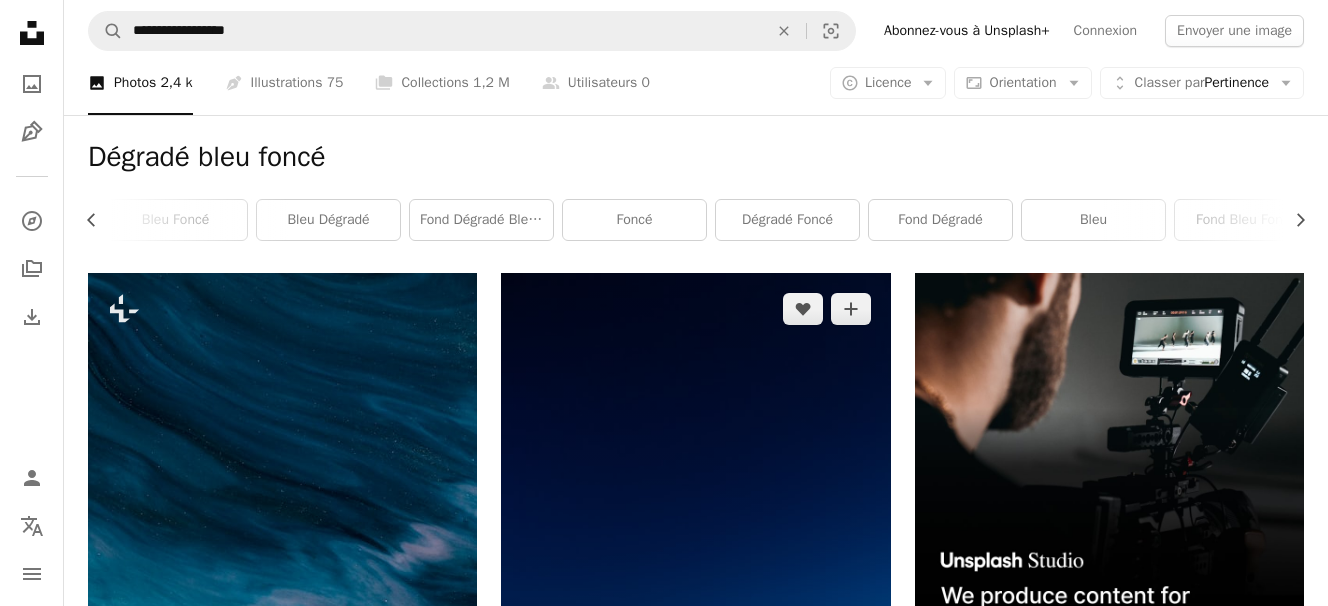 scroll, scrollTop: 0, scrollLeft: 0, axis: both 